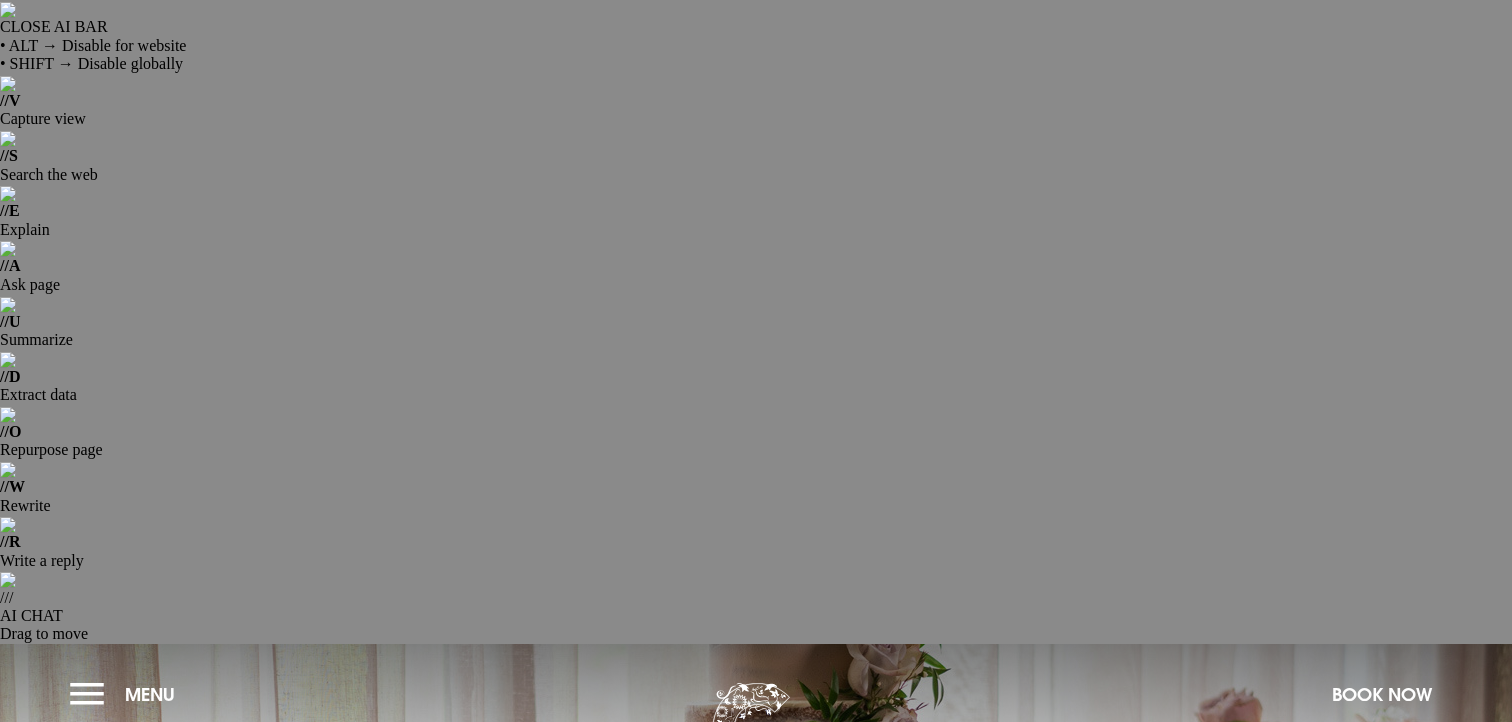 scroll, scrollTop: 0, scrollLeft: 0, axis: both 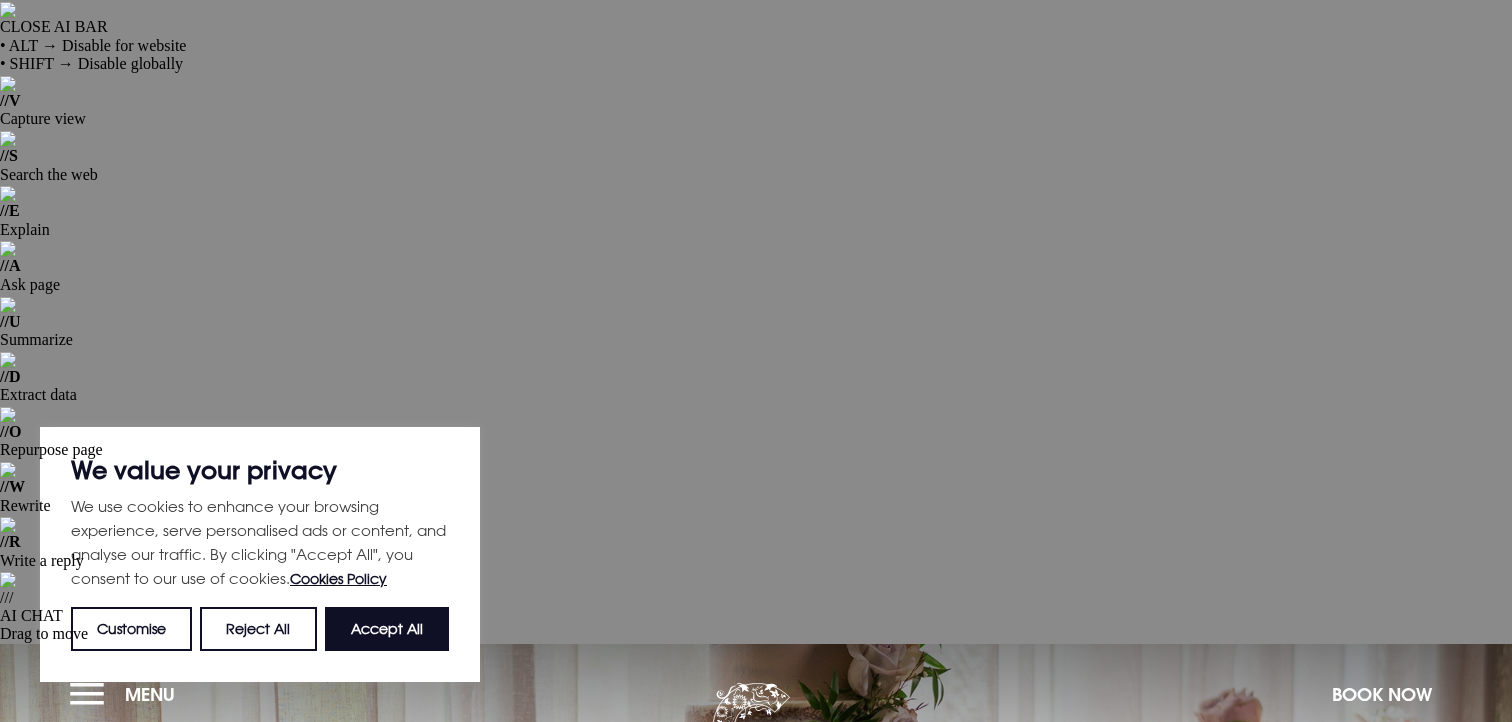 click on "FAQs" at bounding box center [884, 1294] 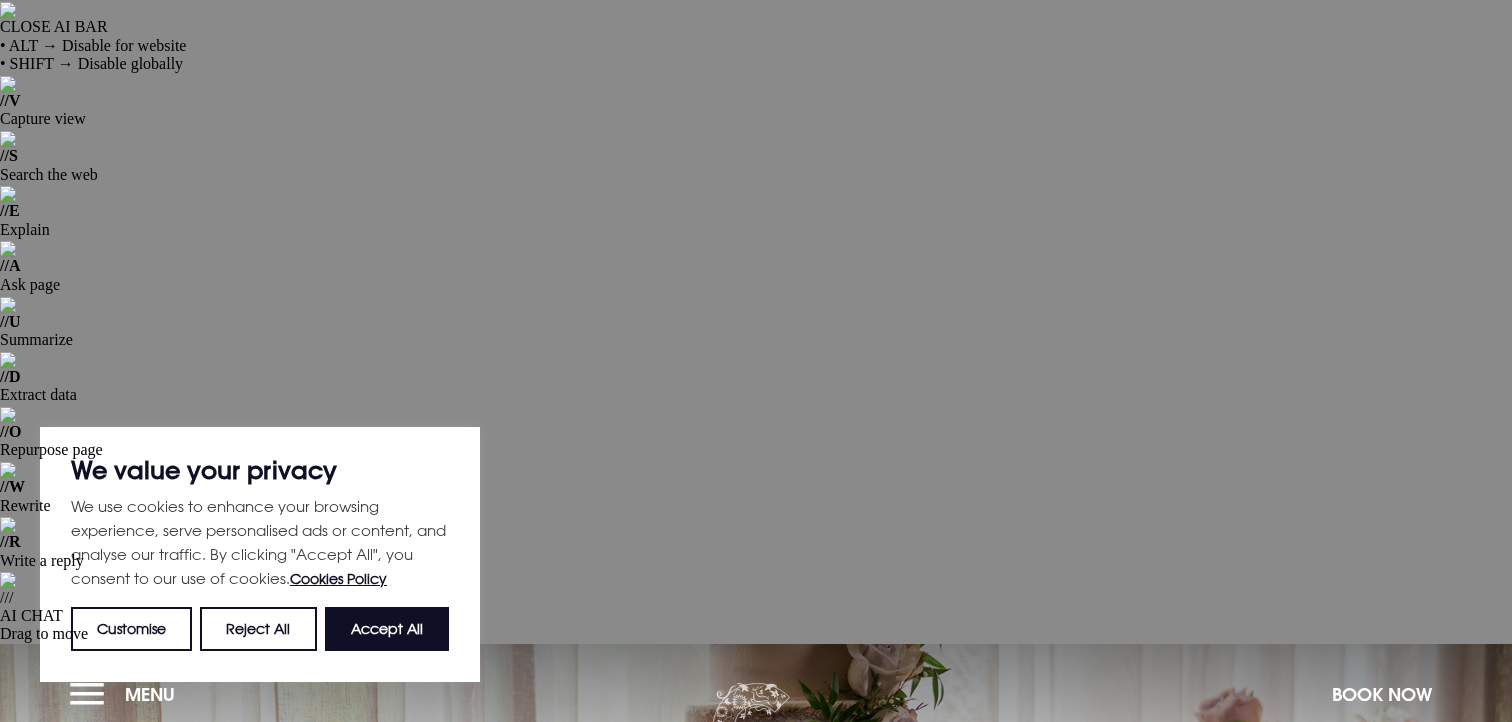 scroll, scrollTop: 0, scrollLeft: 0, axis: both 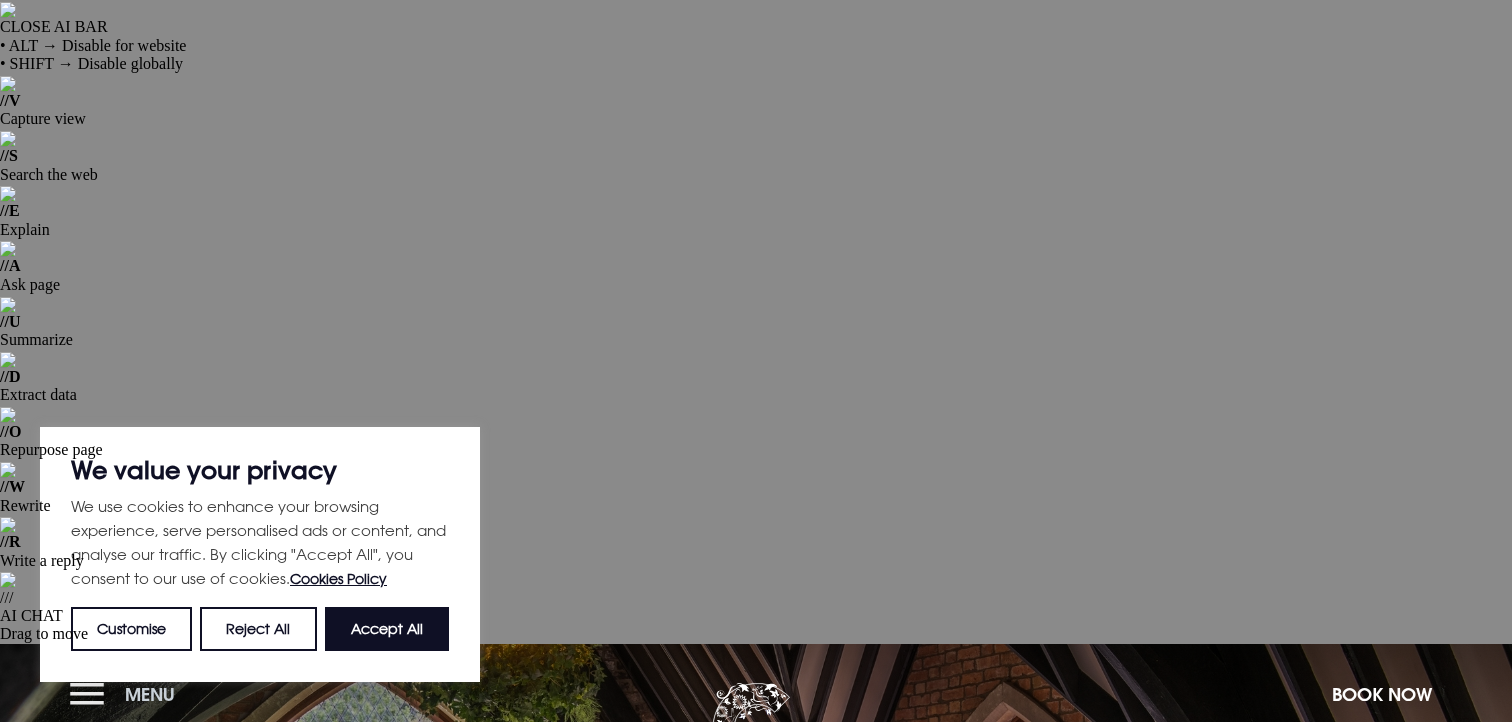 click on "Menu" at bounding box center [150, 694] 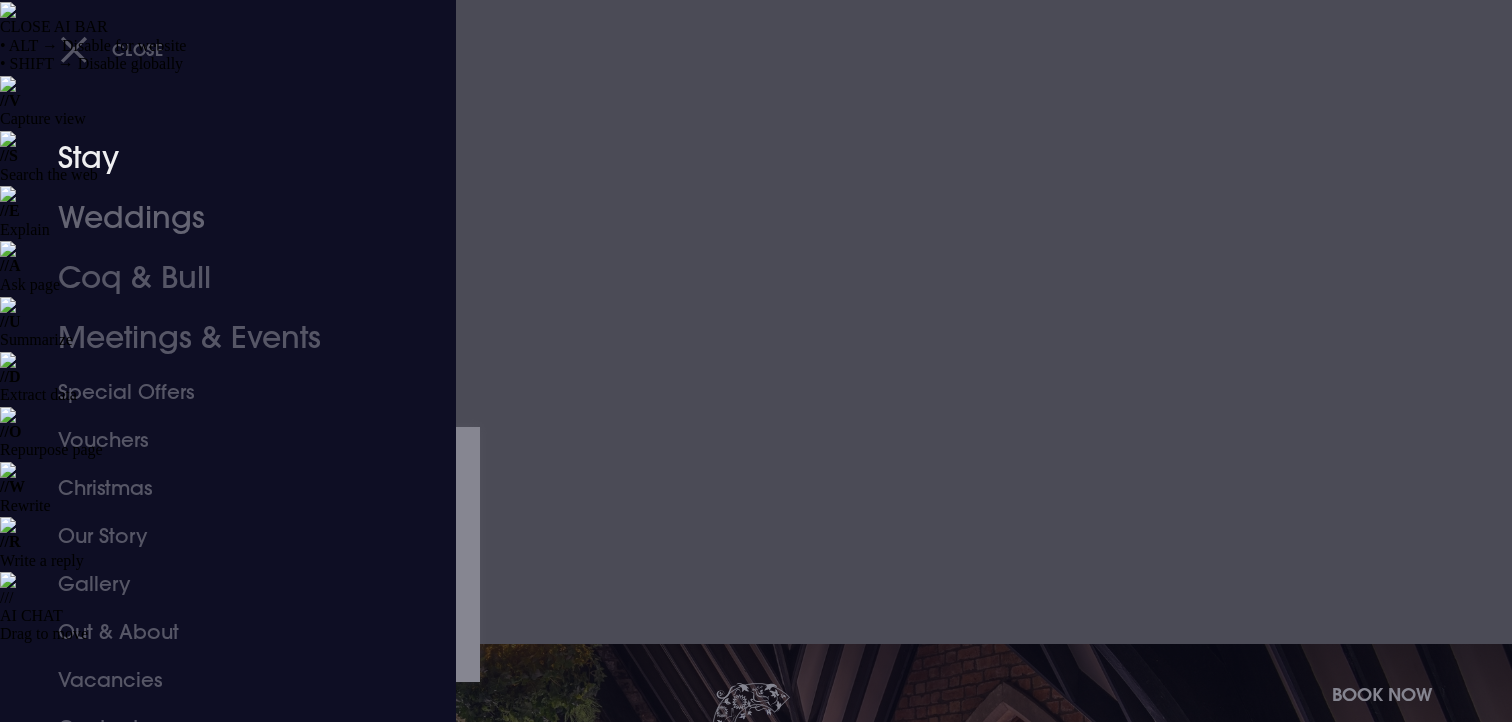 click on "Stay" at bounding box center [216, 158] 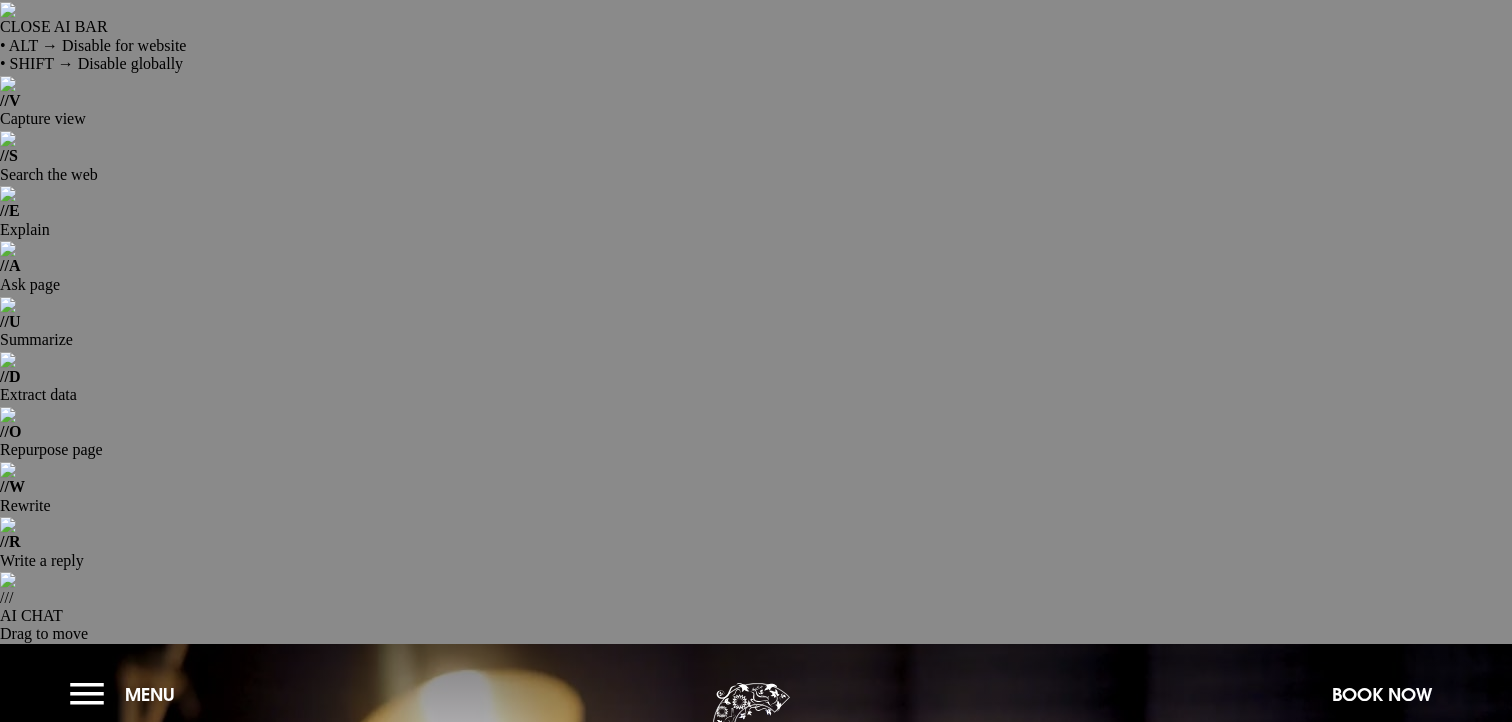 scroll, scrollTop: 0, scrollLeft: 0, axis: both 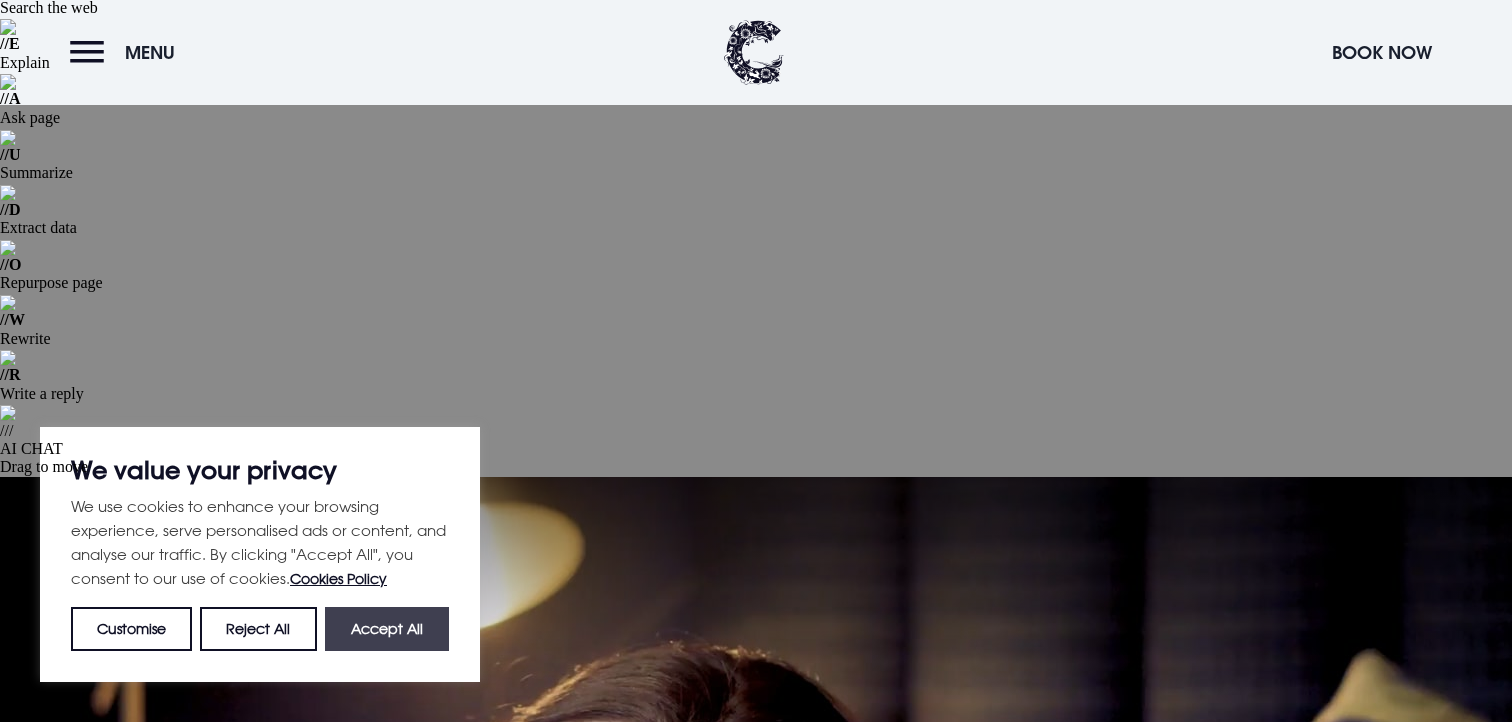 click on "Accept All" at bounding box center [387, 629] 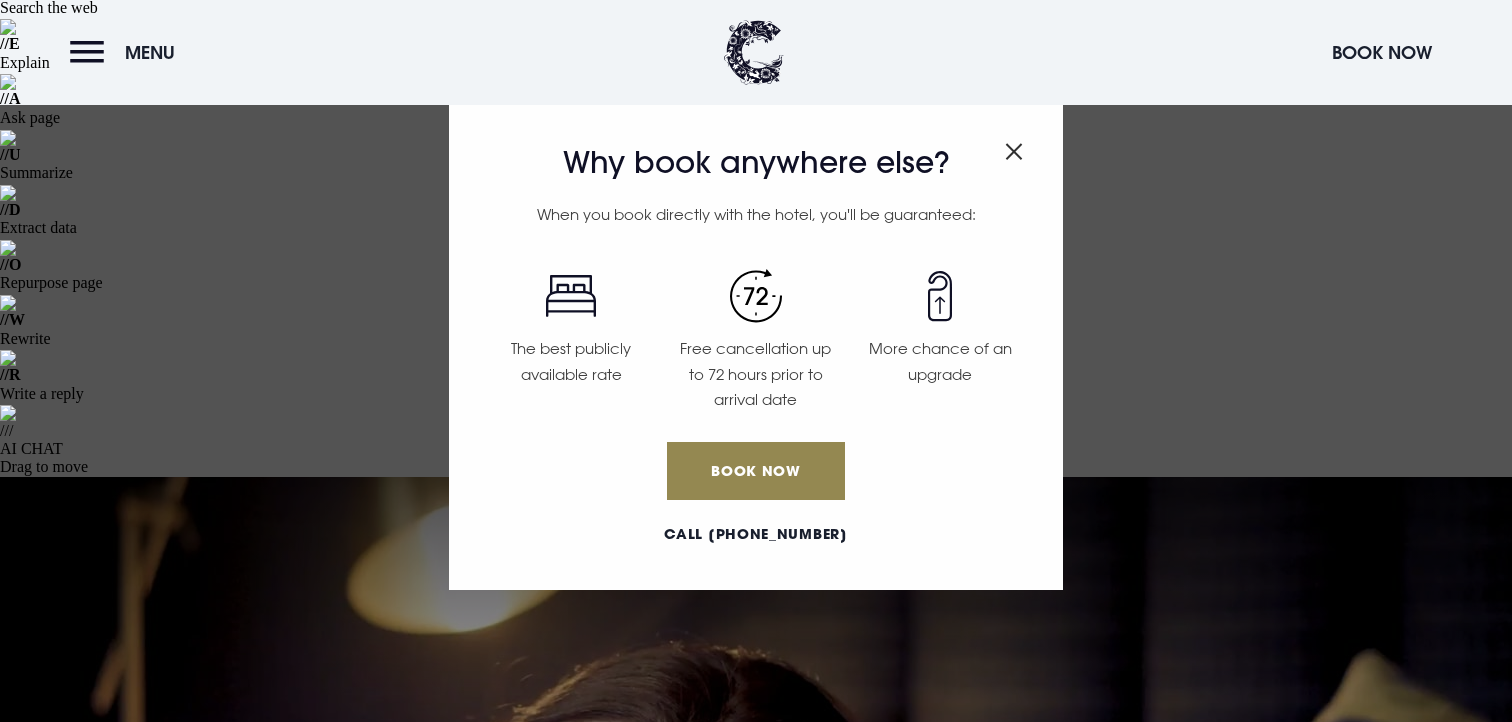 click at bounding box center (1014, 147) 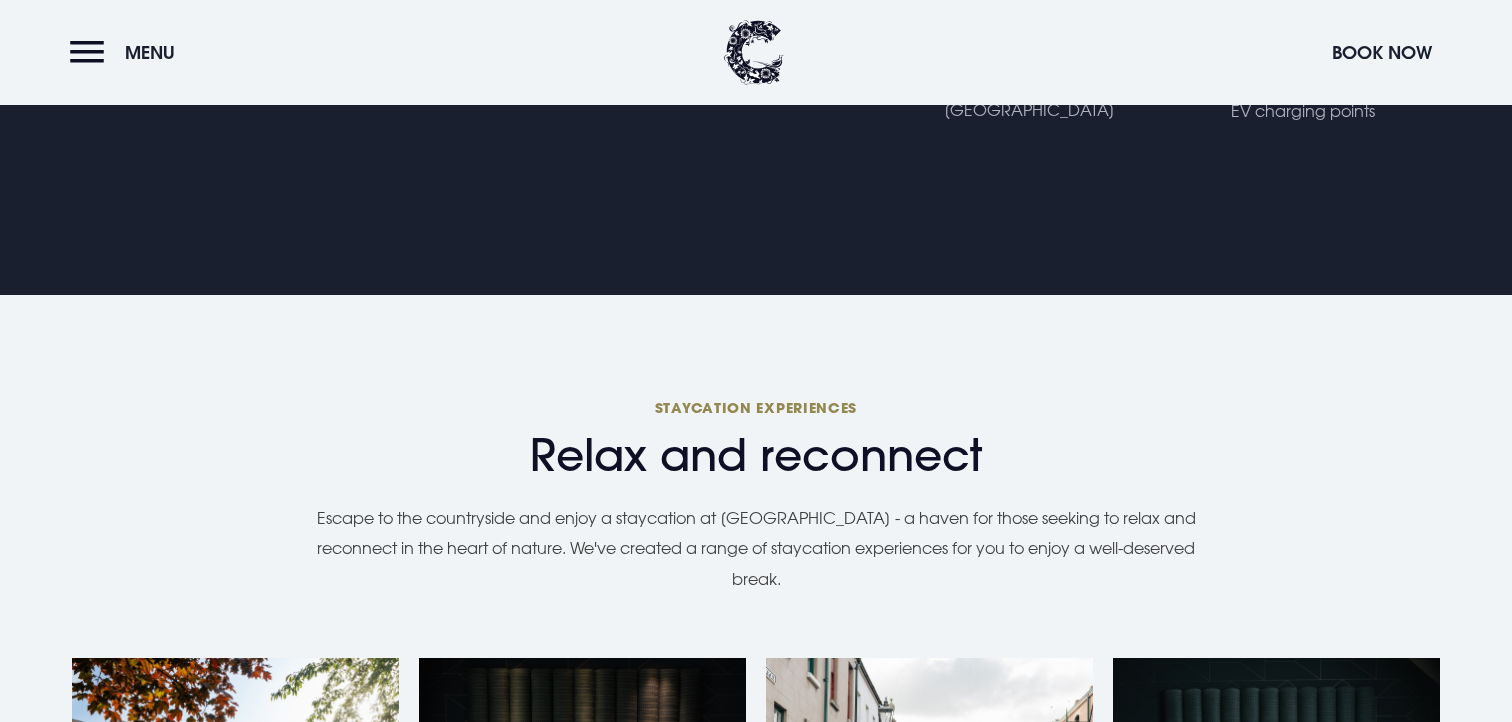 scroll, scrollTop: 1522, scrollLeft: 0, axis: vertical 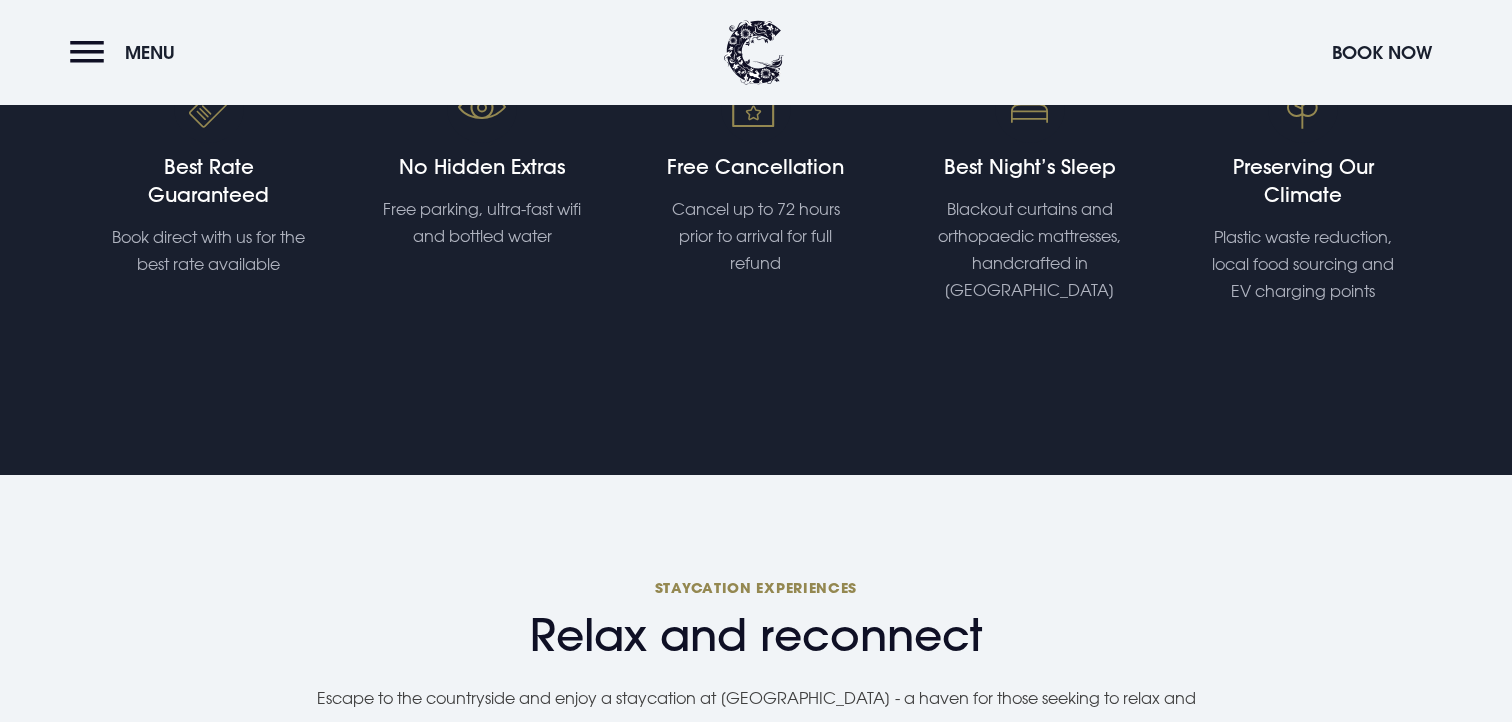 click at bounding box center [582, 1090] 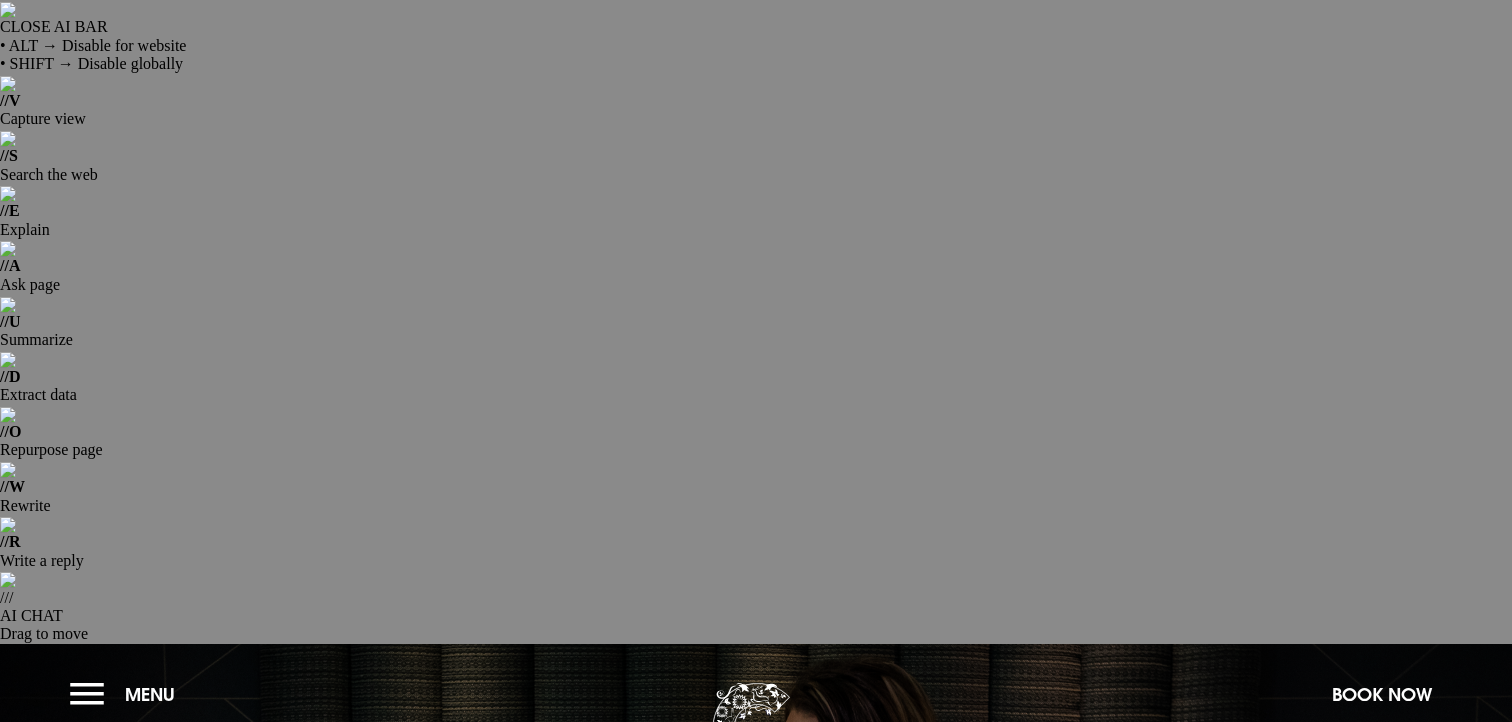 scroll, scrollTop: 0, scrollLeft: 0, axis: both 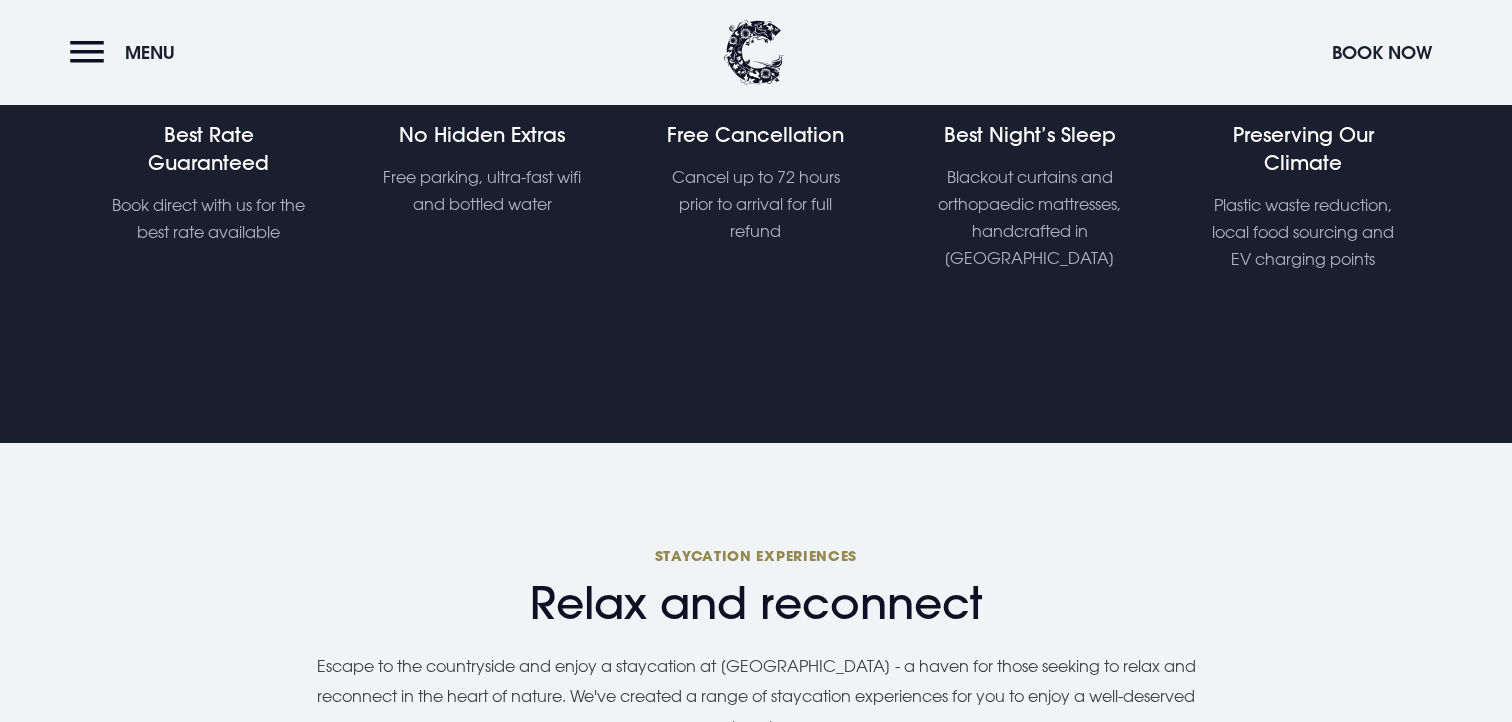 click at bounding box center (582, 1058) 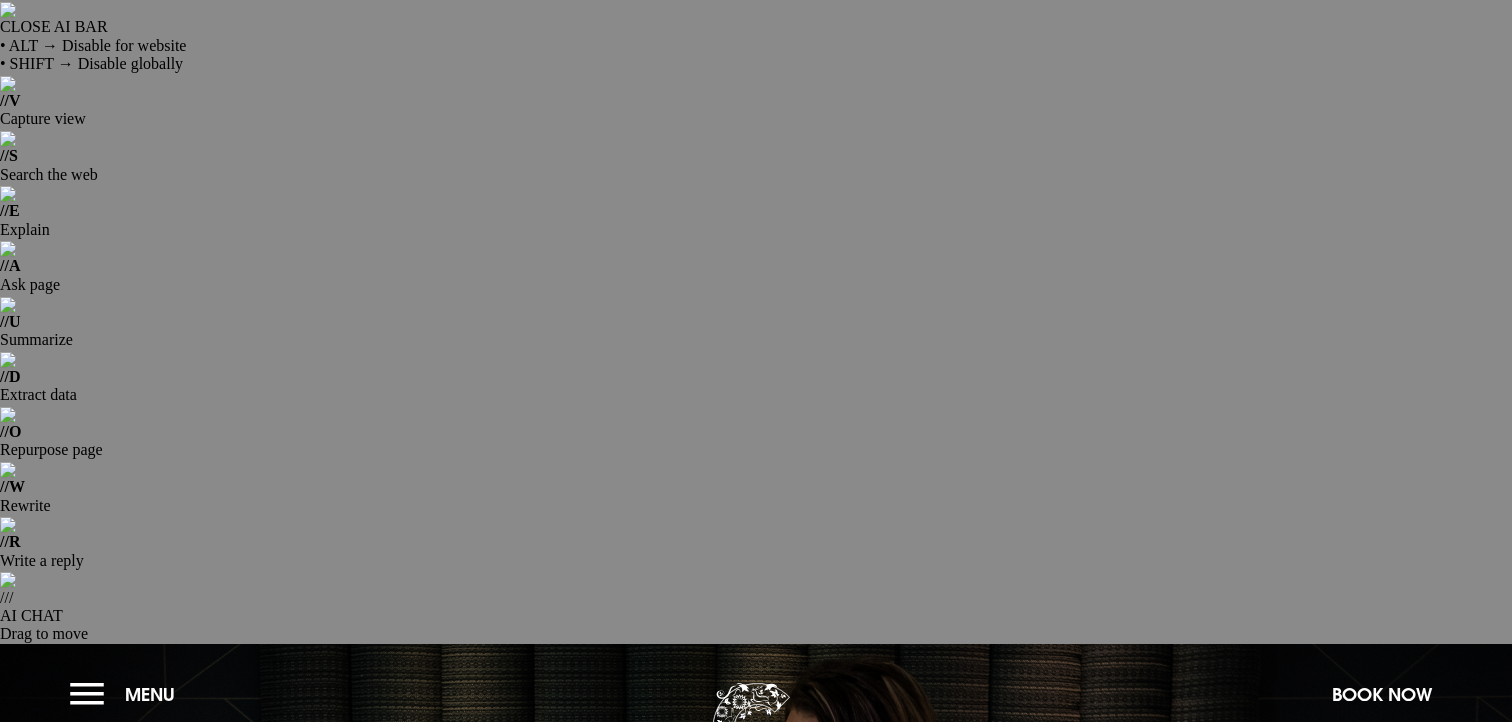 scroll, scrollTop: 0, scrollLeft: 0, axis: both 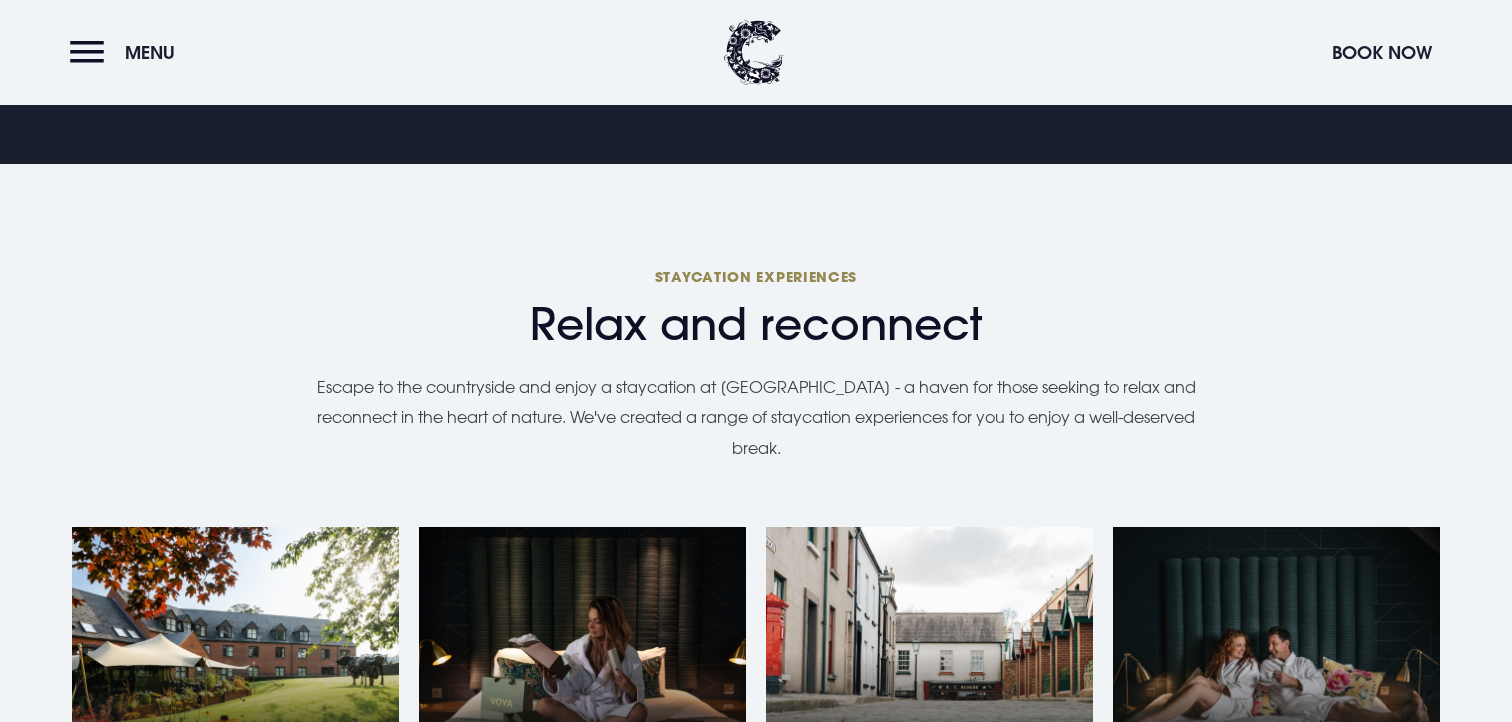 click at bounding box center [582, 779] 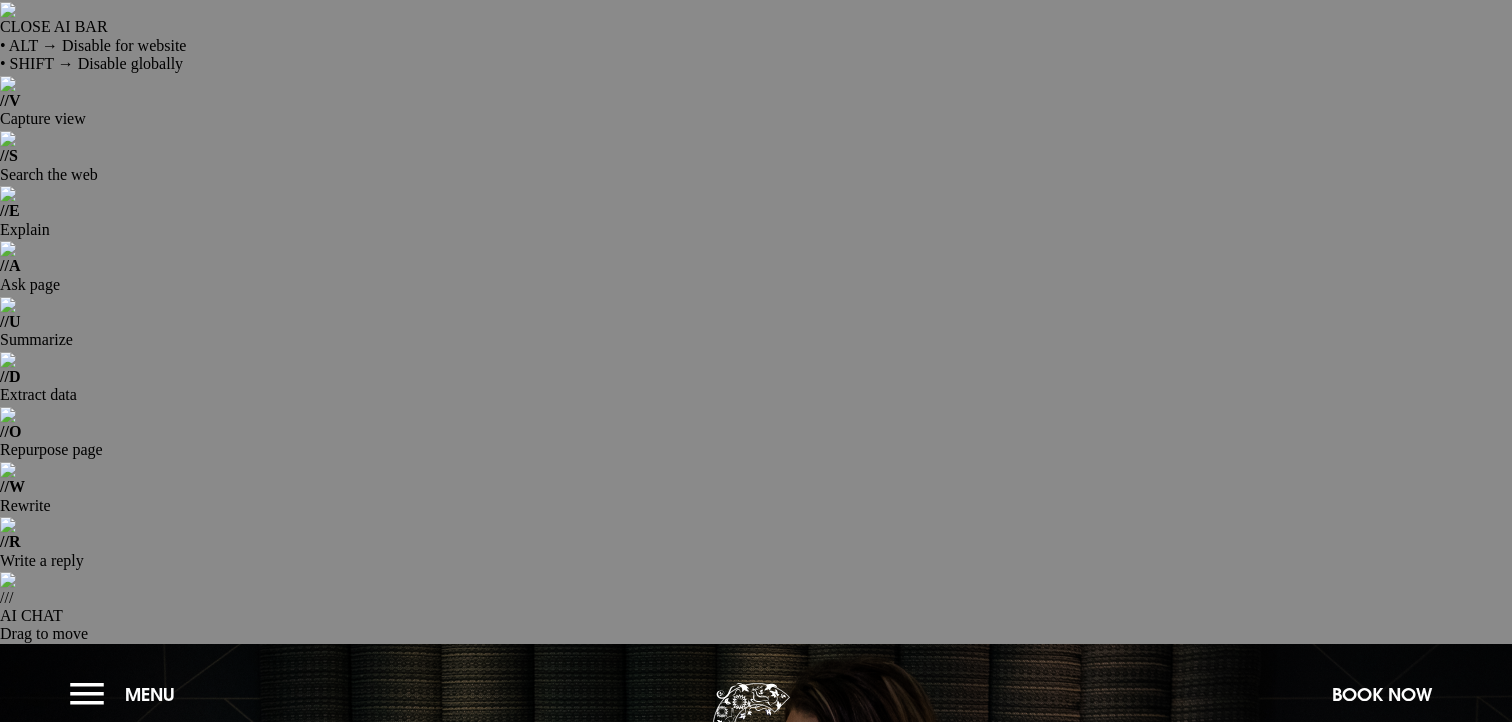 scroll, scrollTop: 0, scrollLeft: 0, axis: both 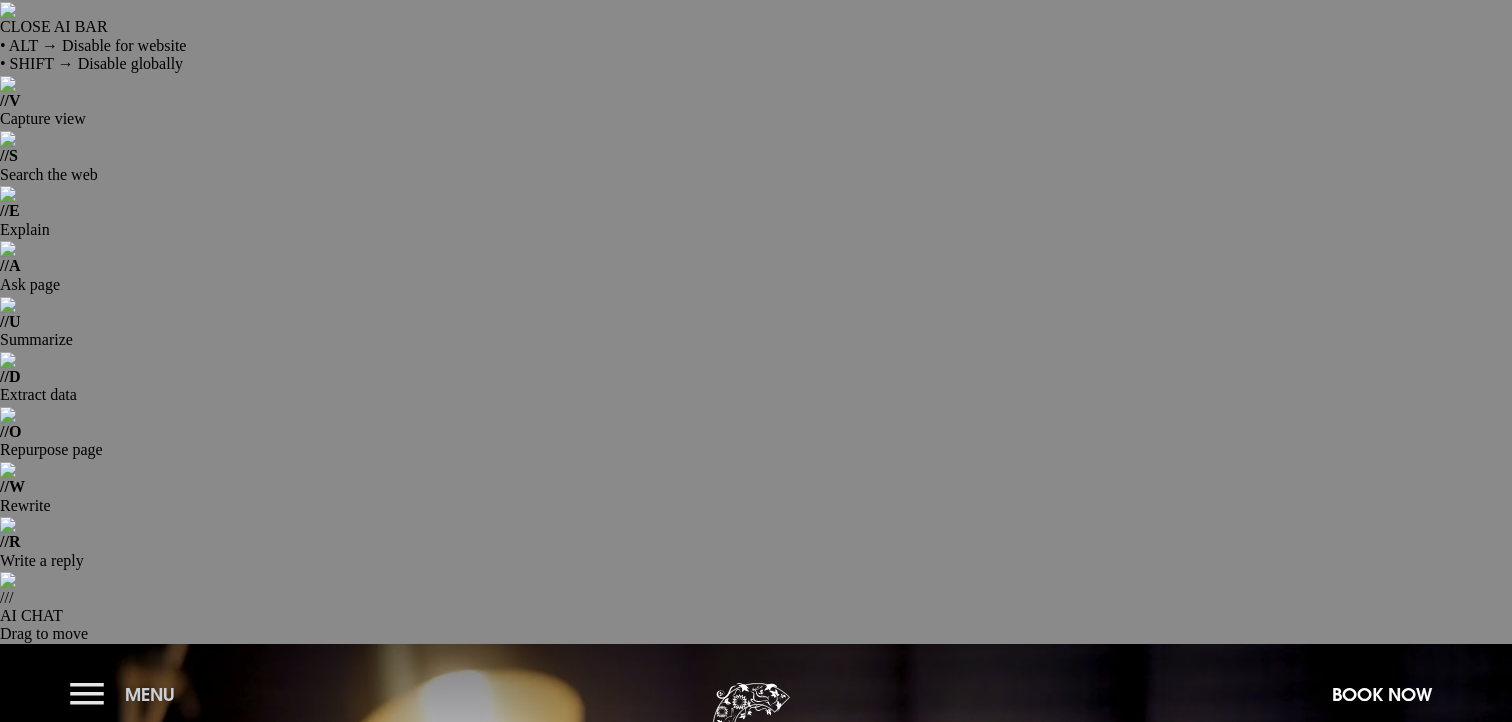 click on "Menu" at bounding box center [127, 694] 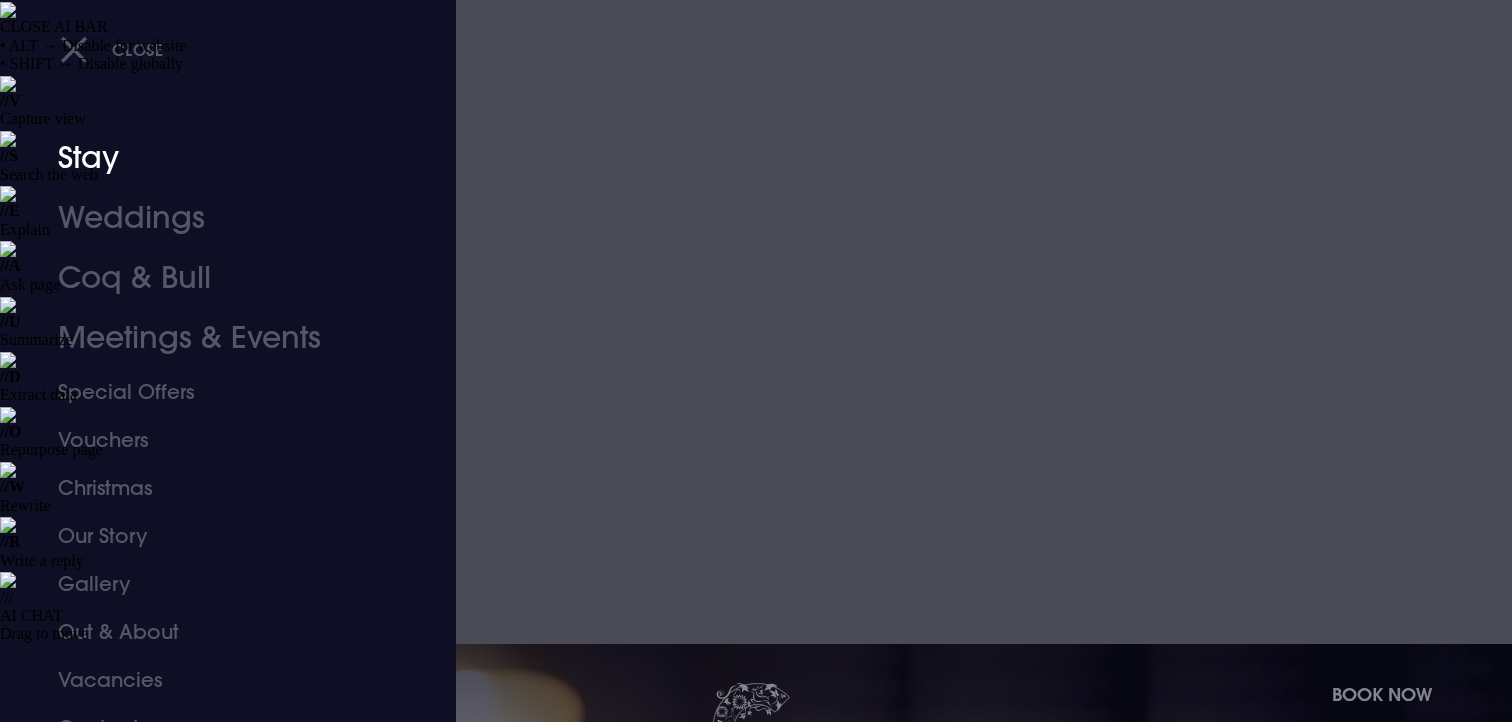click on "Stay" at bounding box center [216, 158] 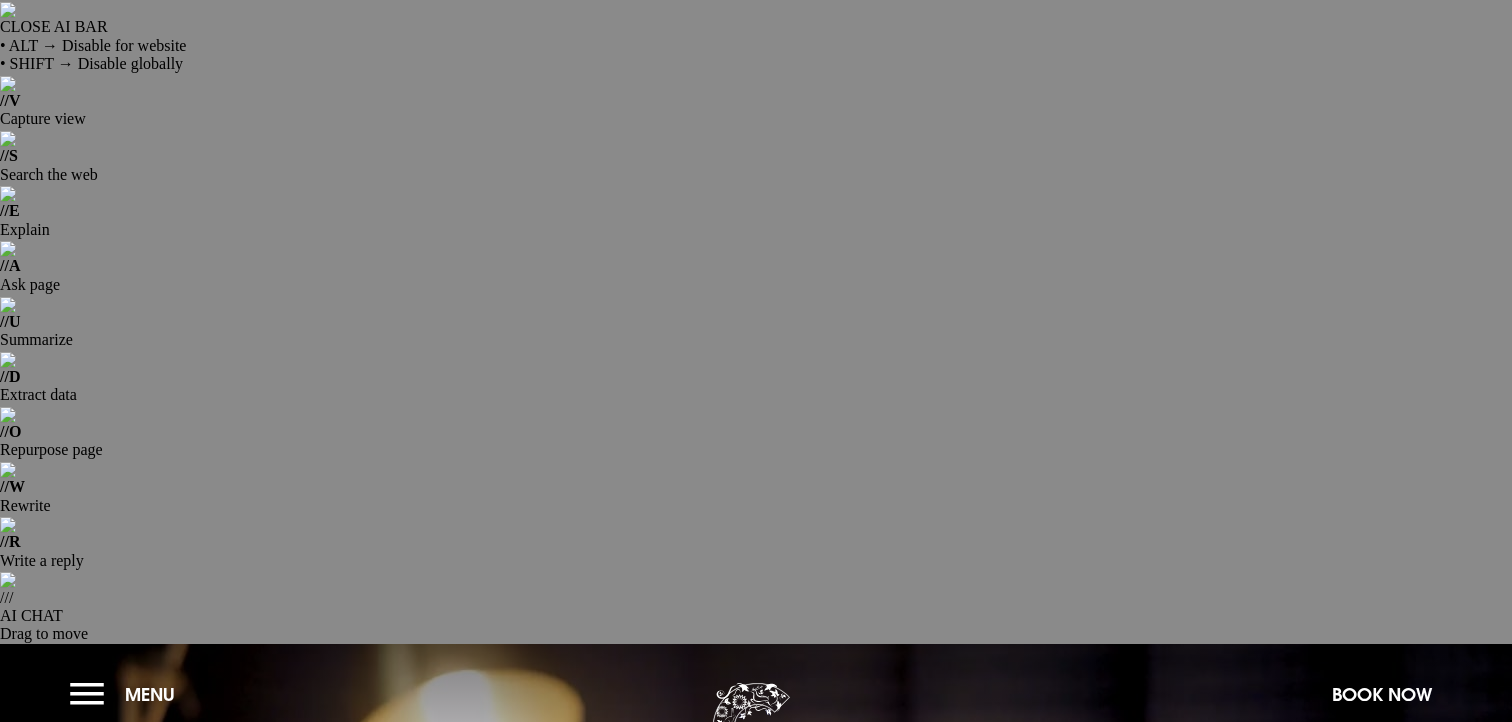 scroll, scrollTop: 0, scrollLeft: 0, axis: both 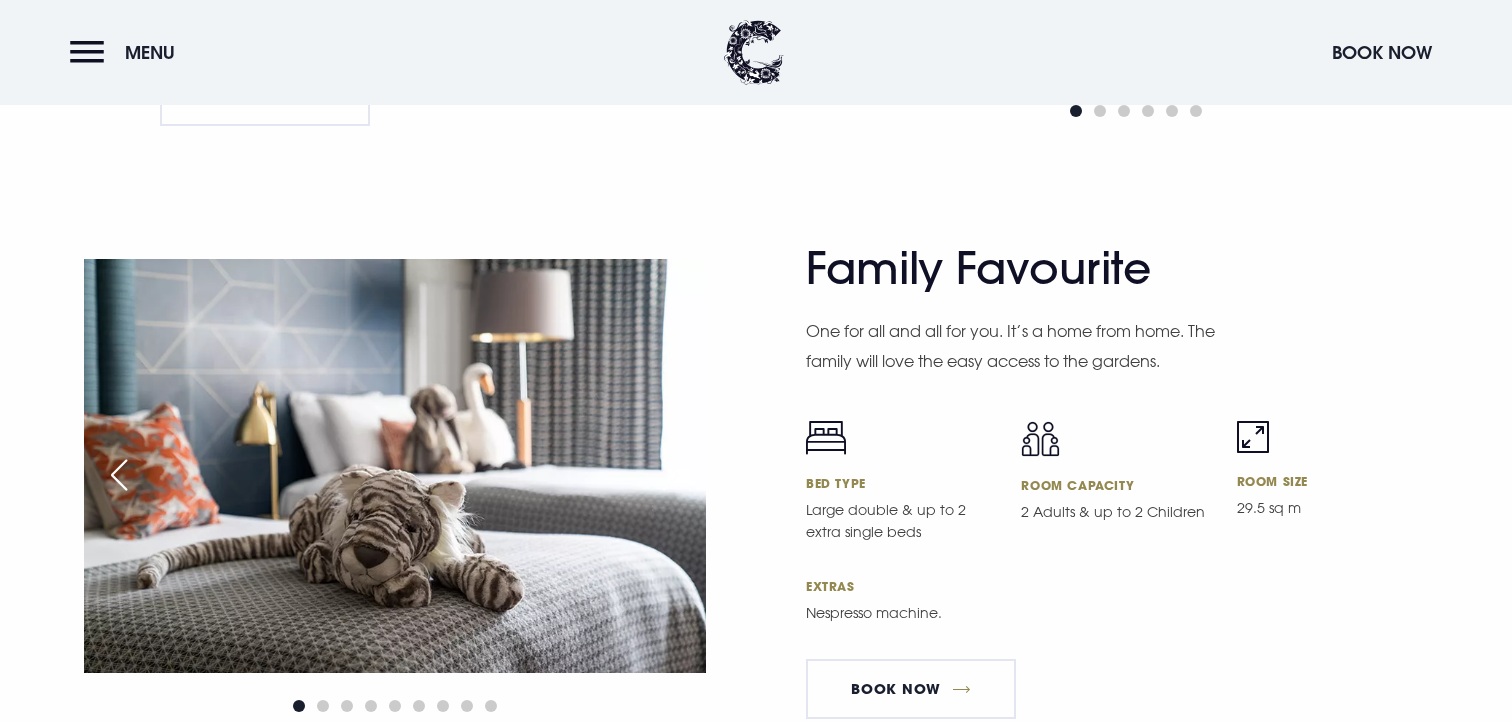 click on "Book Now" at bounding box center (265, 1262) 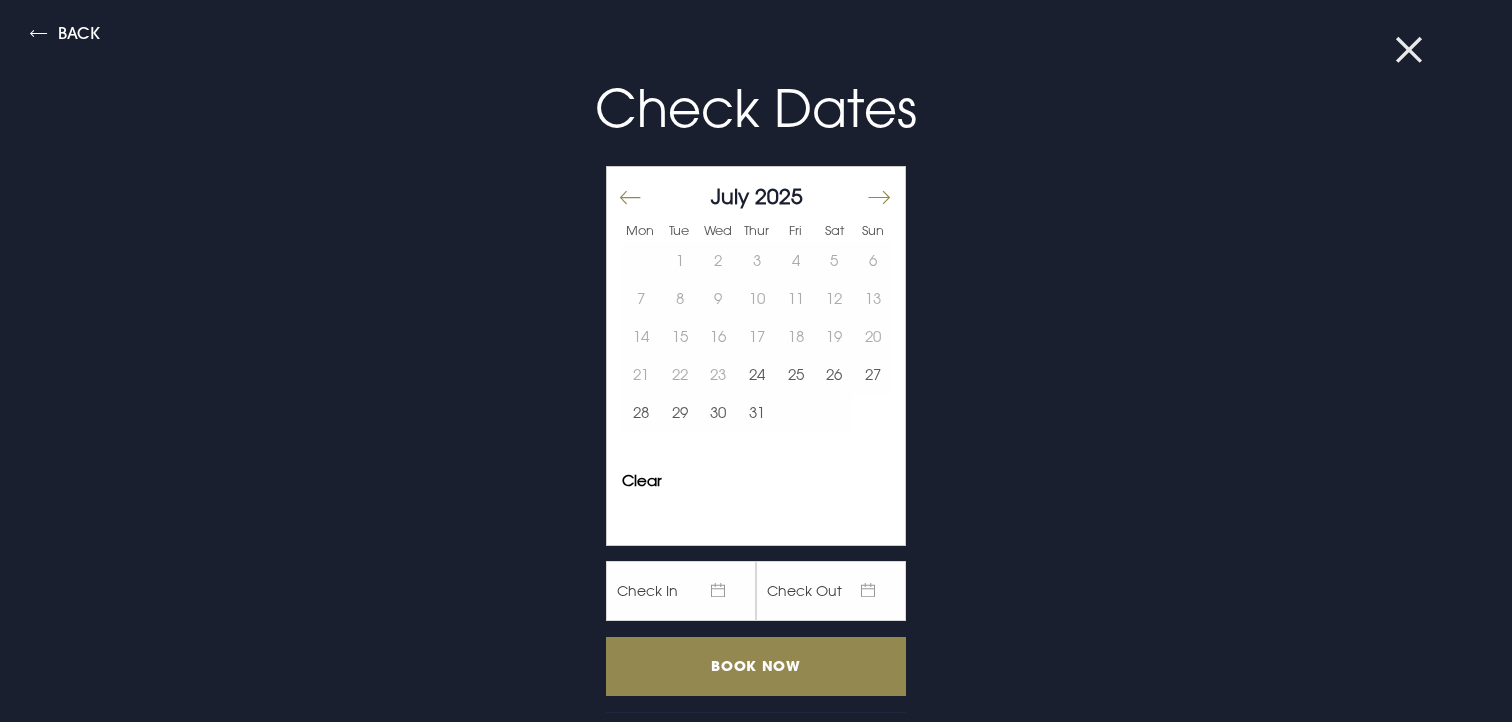click at bounding box center [1421, 50] 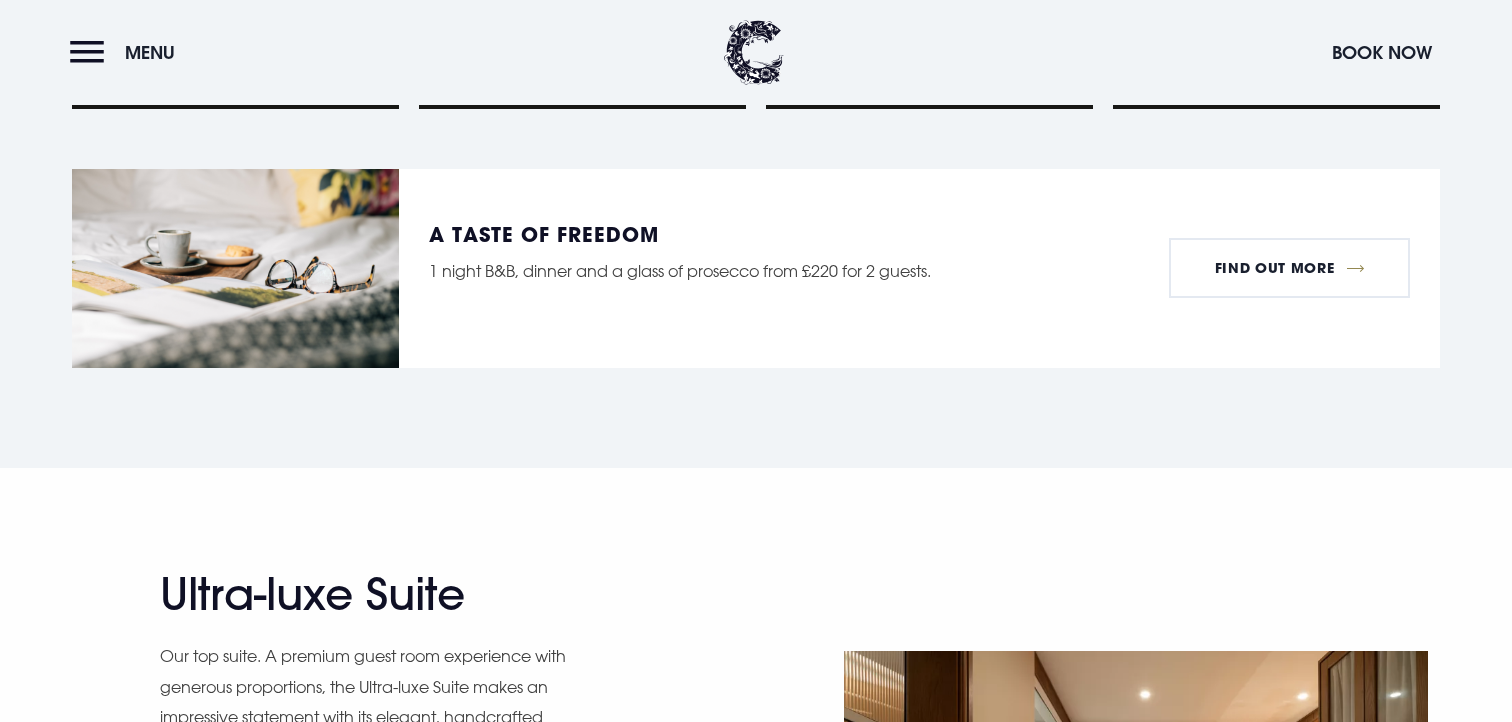 scroll, scrollTop: 2731, scrollLeft: 0, axis: vertical 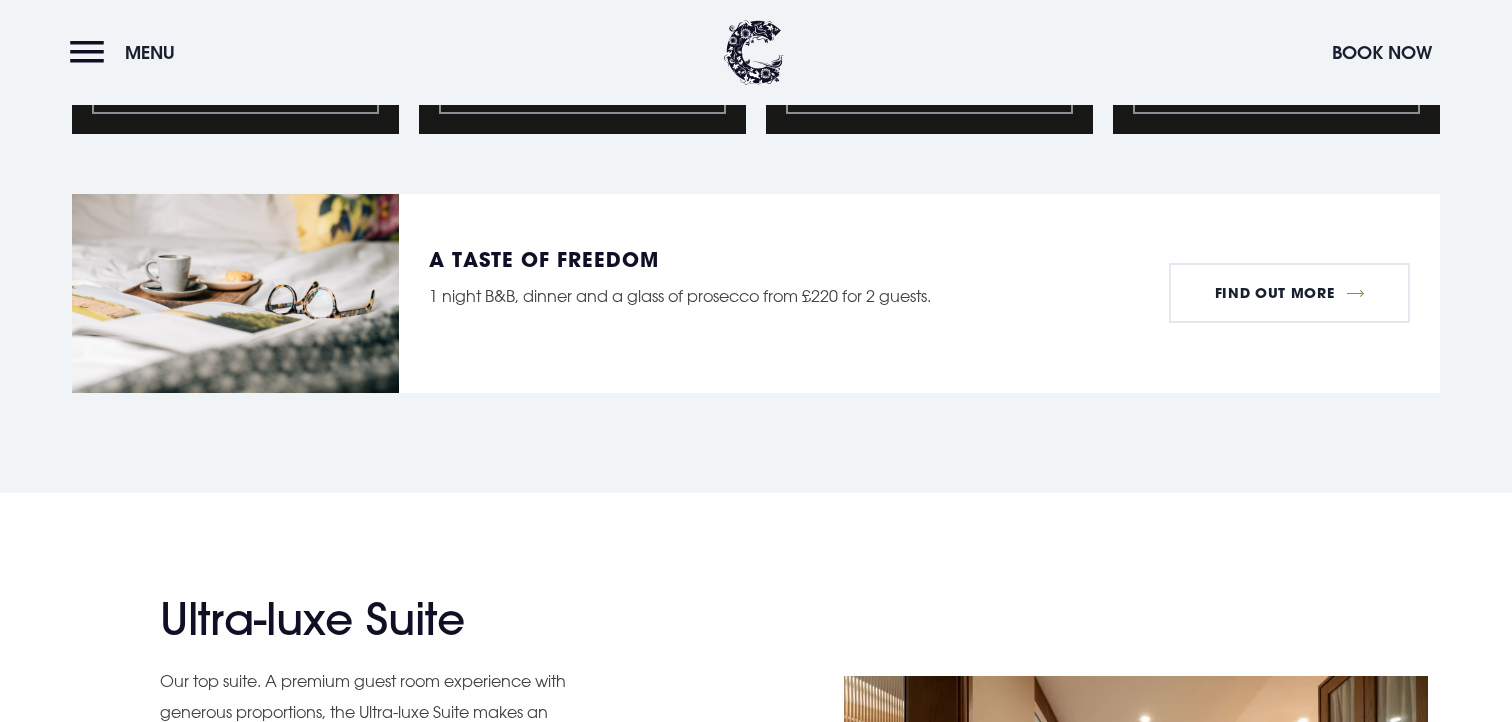 click on "Book Now" at bounding box center (265, 1148) 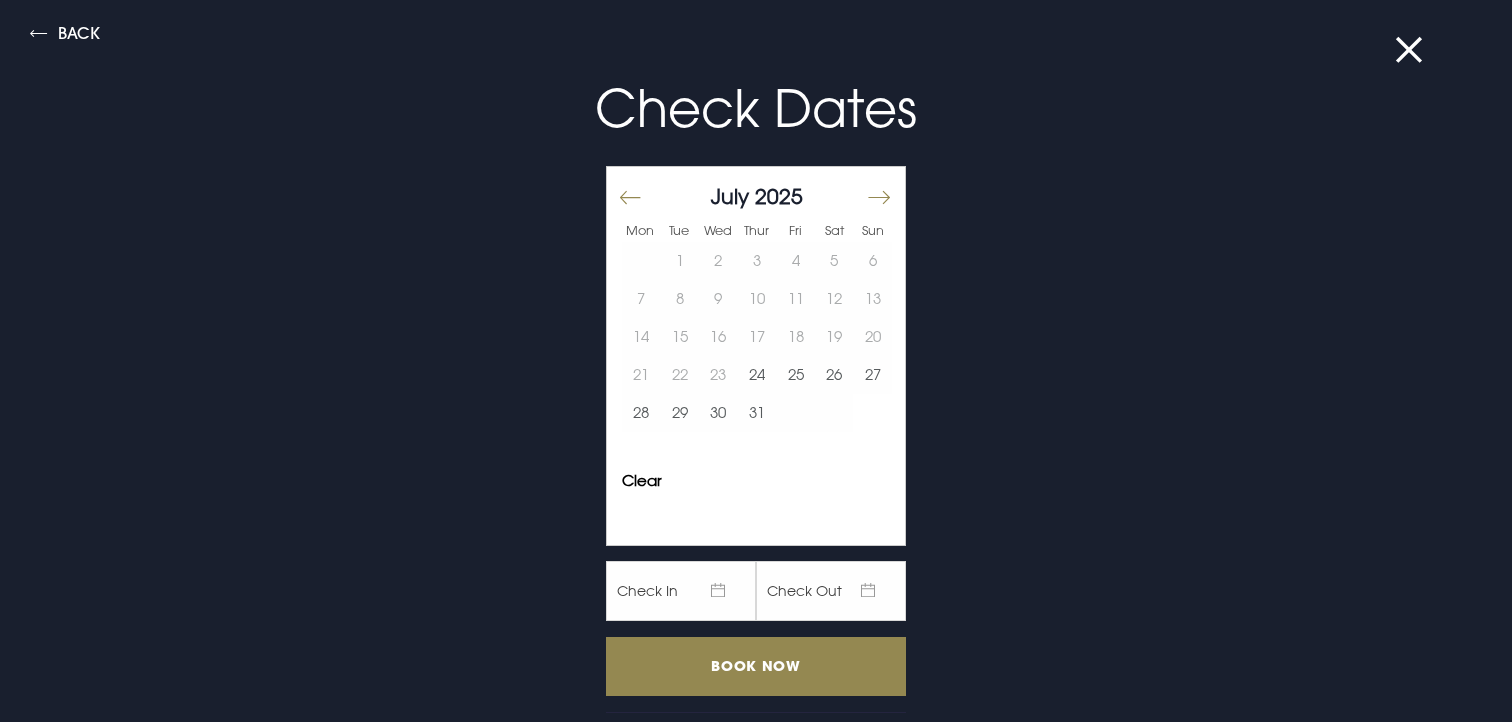 click on "Check Dates" at bounding box center [756, 108] 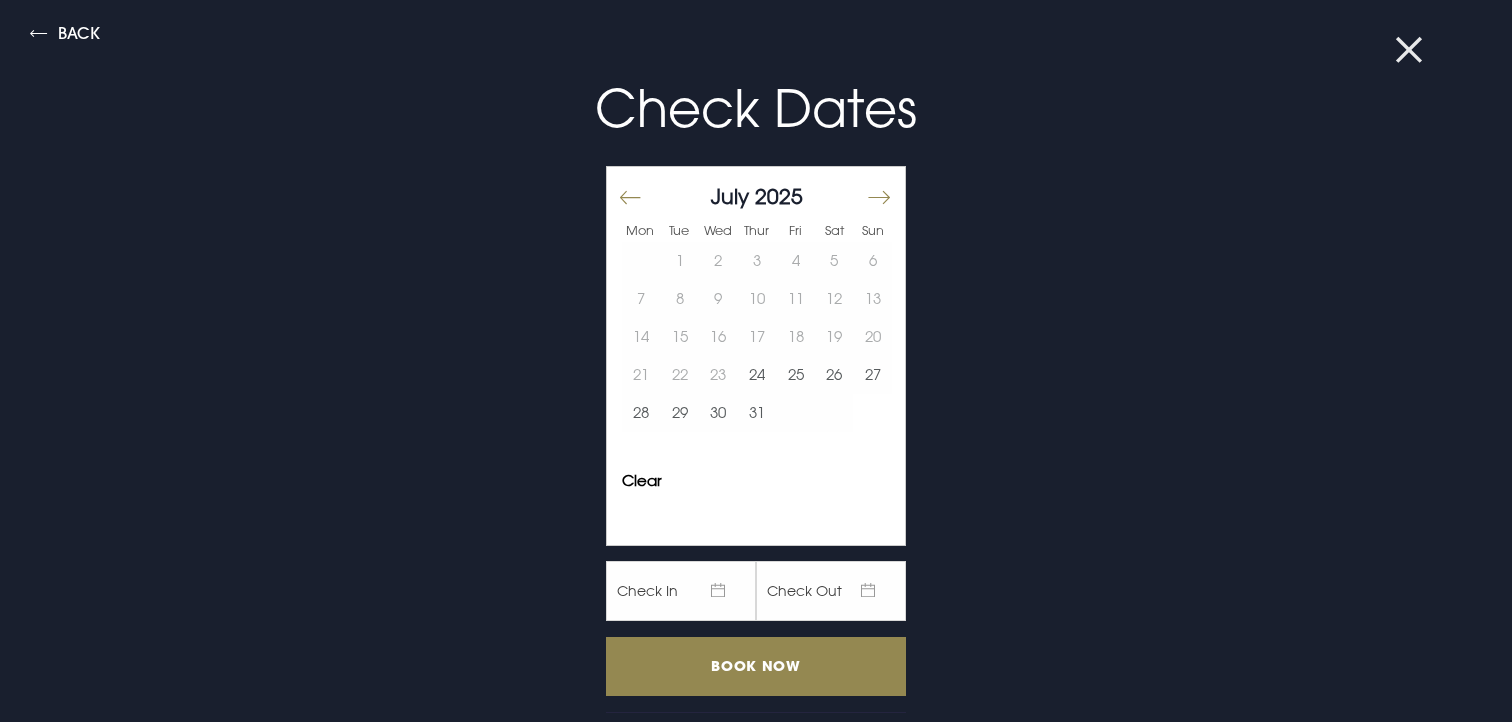 click at bounding box center (1421, 50) 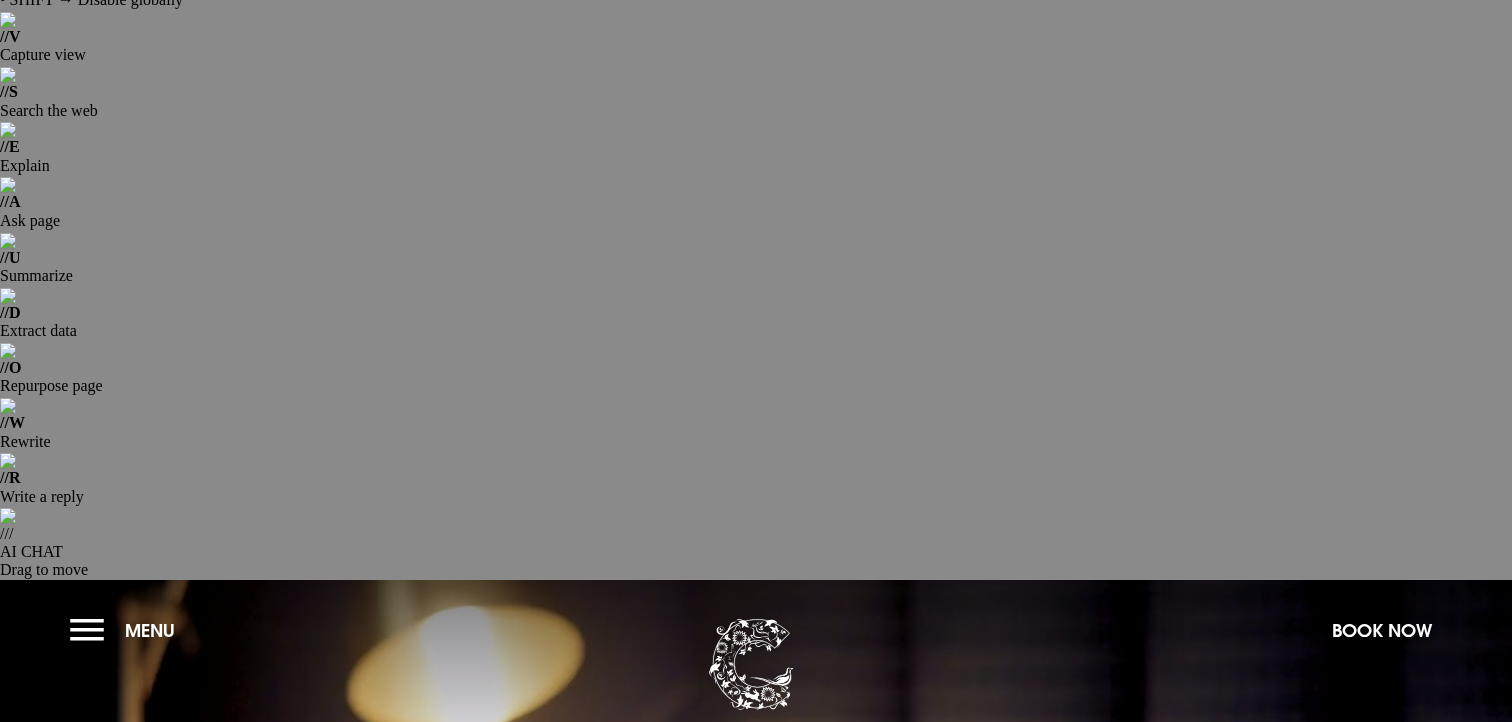 scroll, scrollTop: 0, scrollLeft: 0, axis: both 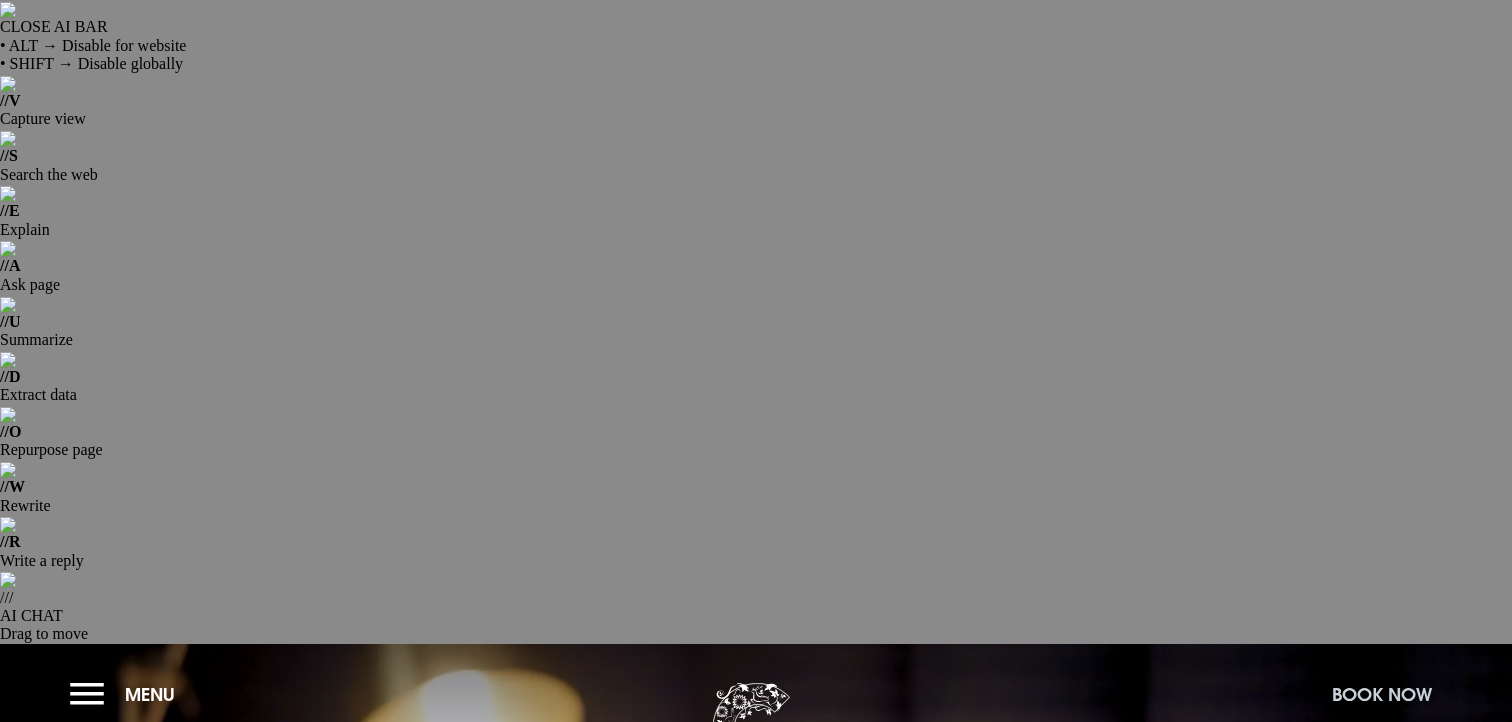 click on "Book Now" at bounding box center (1382, 694) 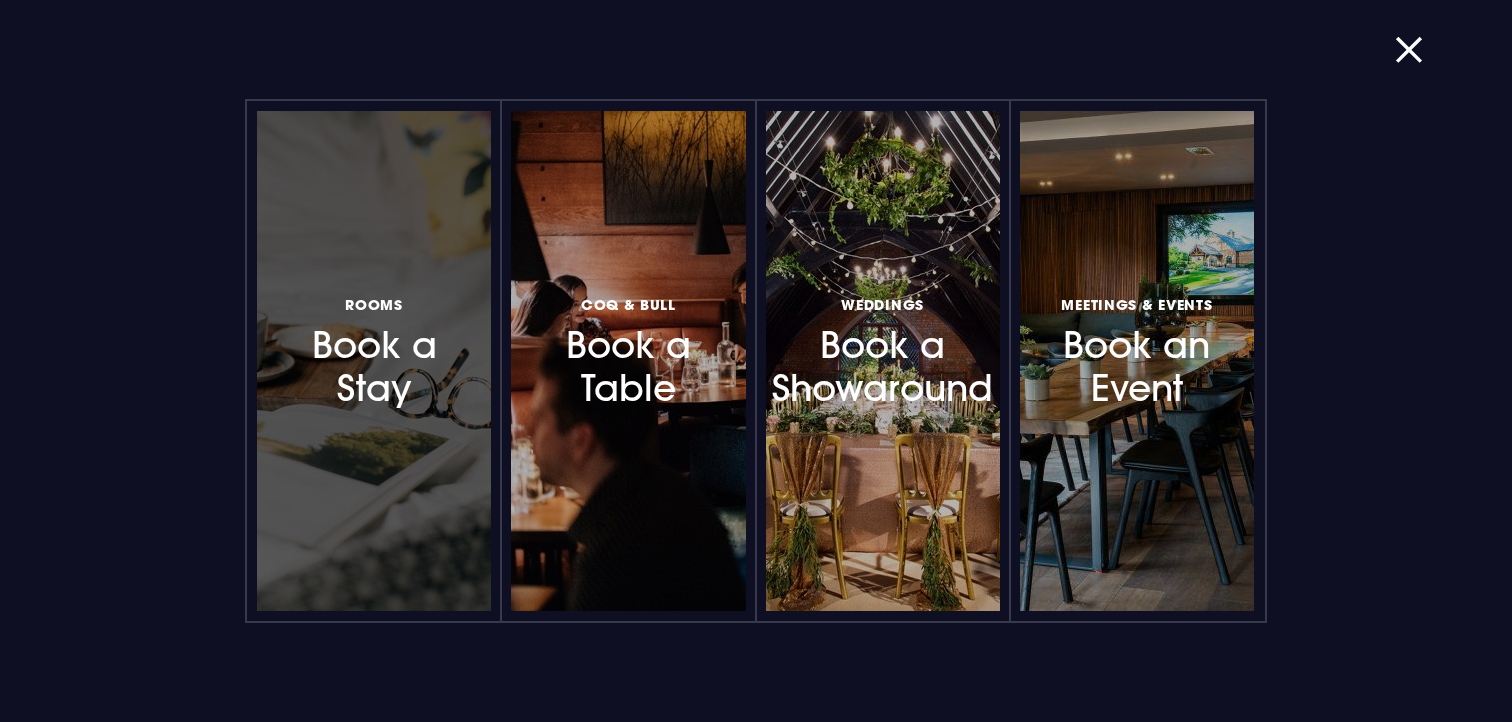 click on "Rooms
Book a Stay" at bounding box center [374, 350] 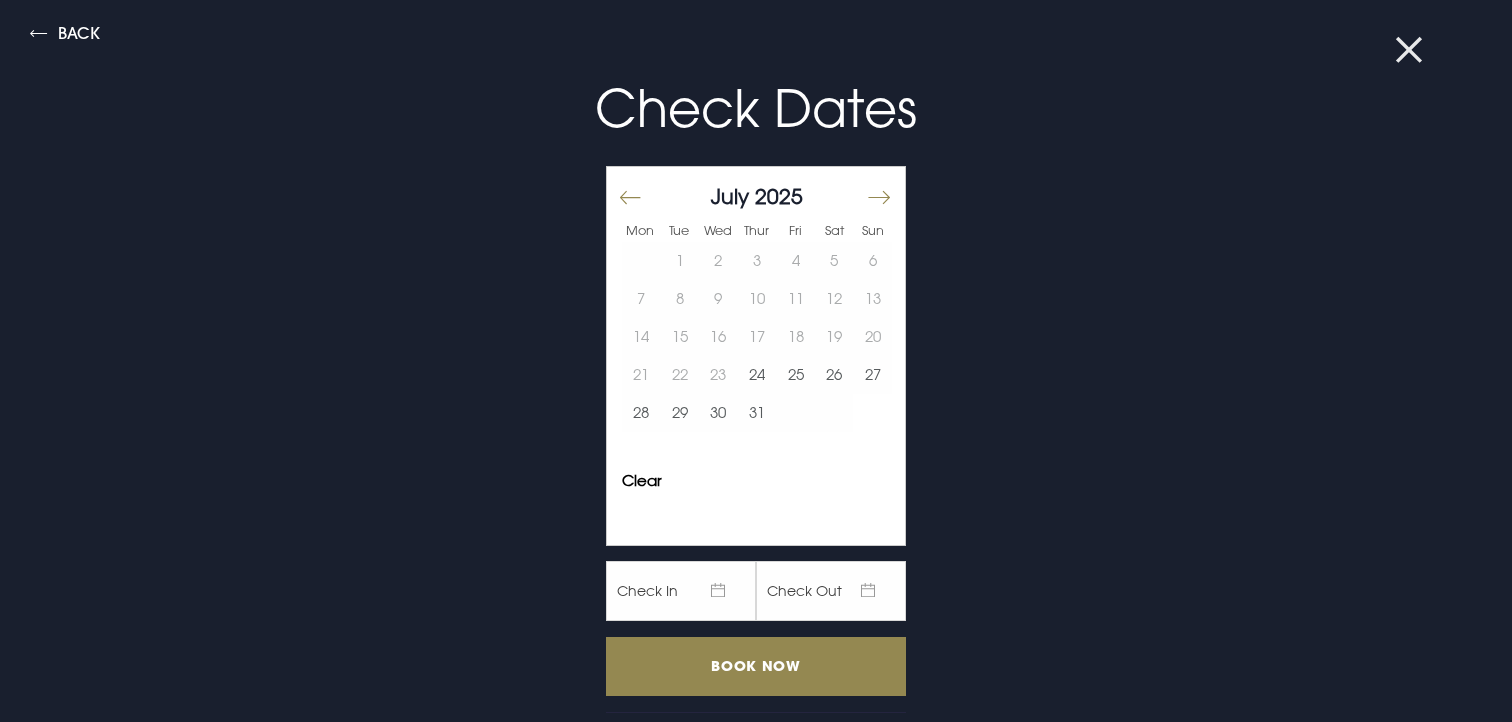 click at bounding box center [1421, 50] 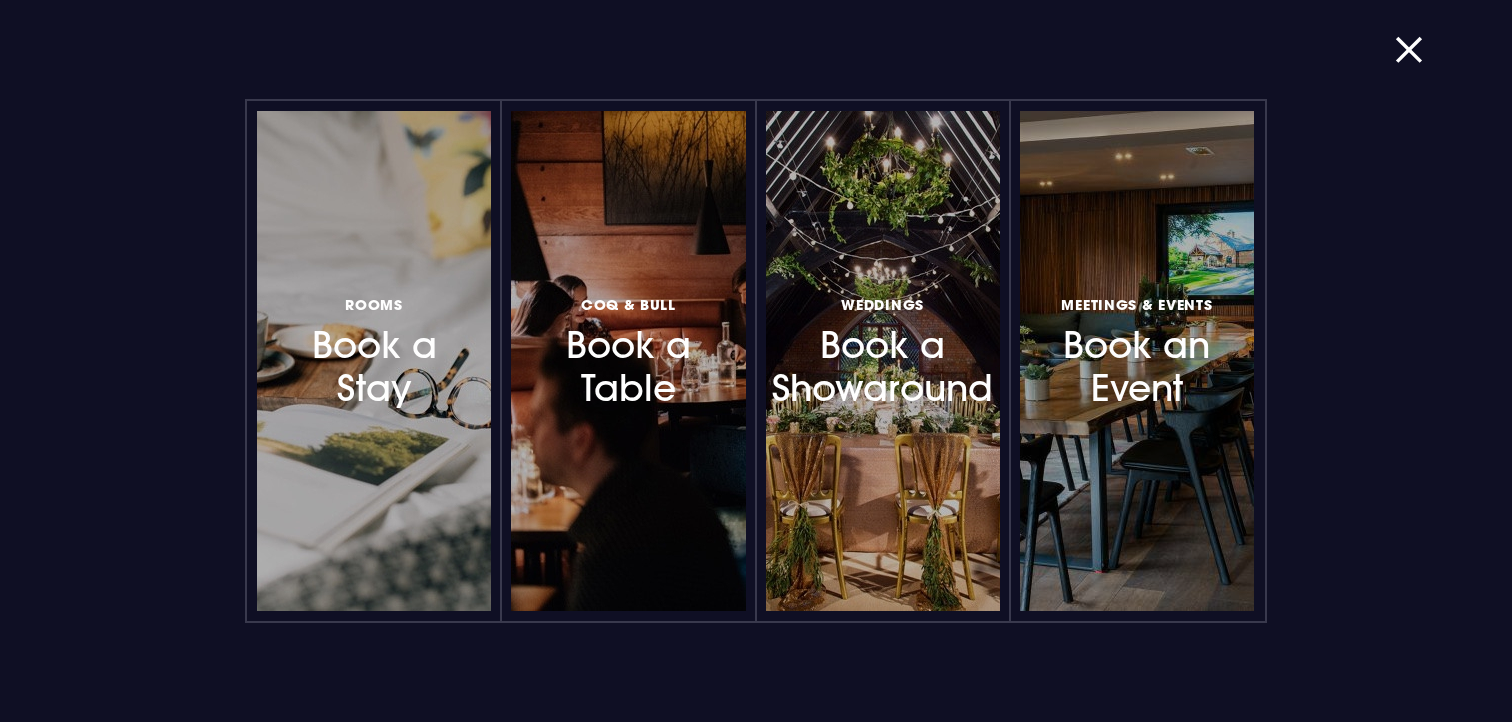 click on "Rooms
Book a Stay
Coq & Bull
Book a Table
Weddings
Book a Showaround
Meetings & Events
Book an Event" at bounding box center (756, 361) 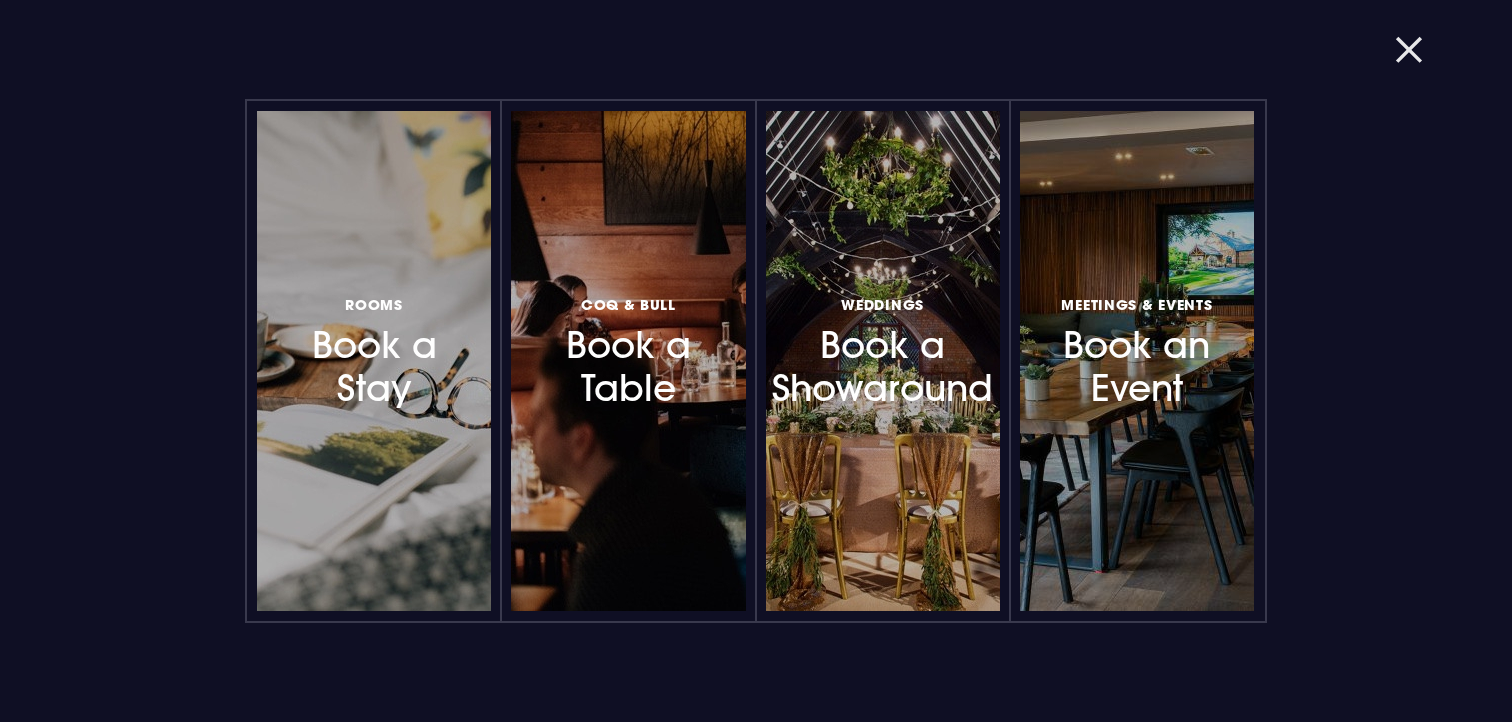 click at bounding box center [1421, 50] 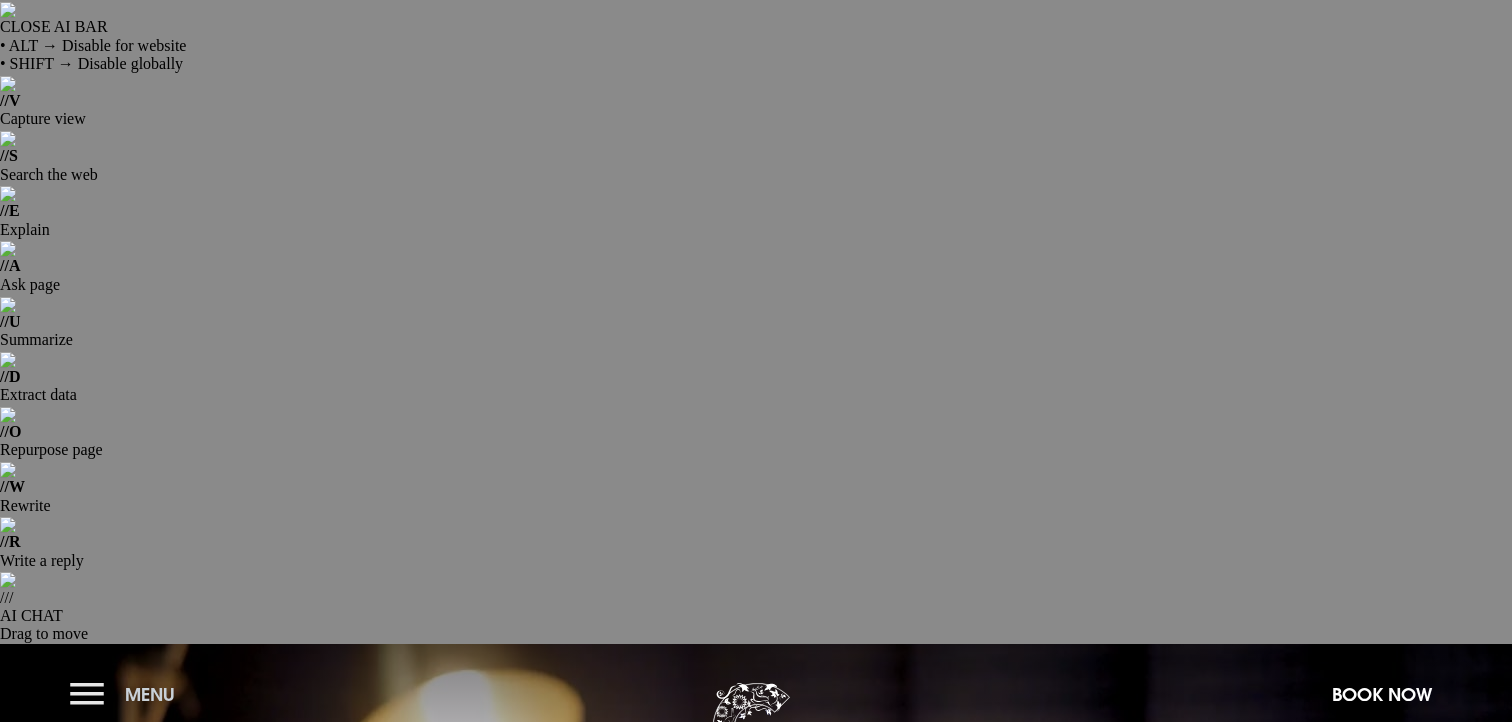 click on "Menu" at bounding box center [127, 694] 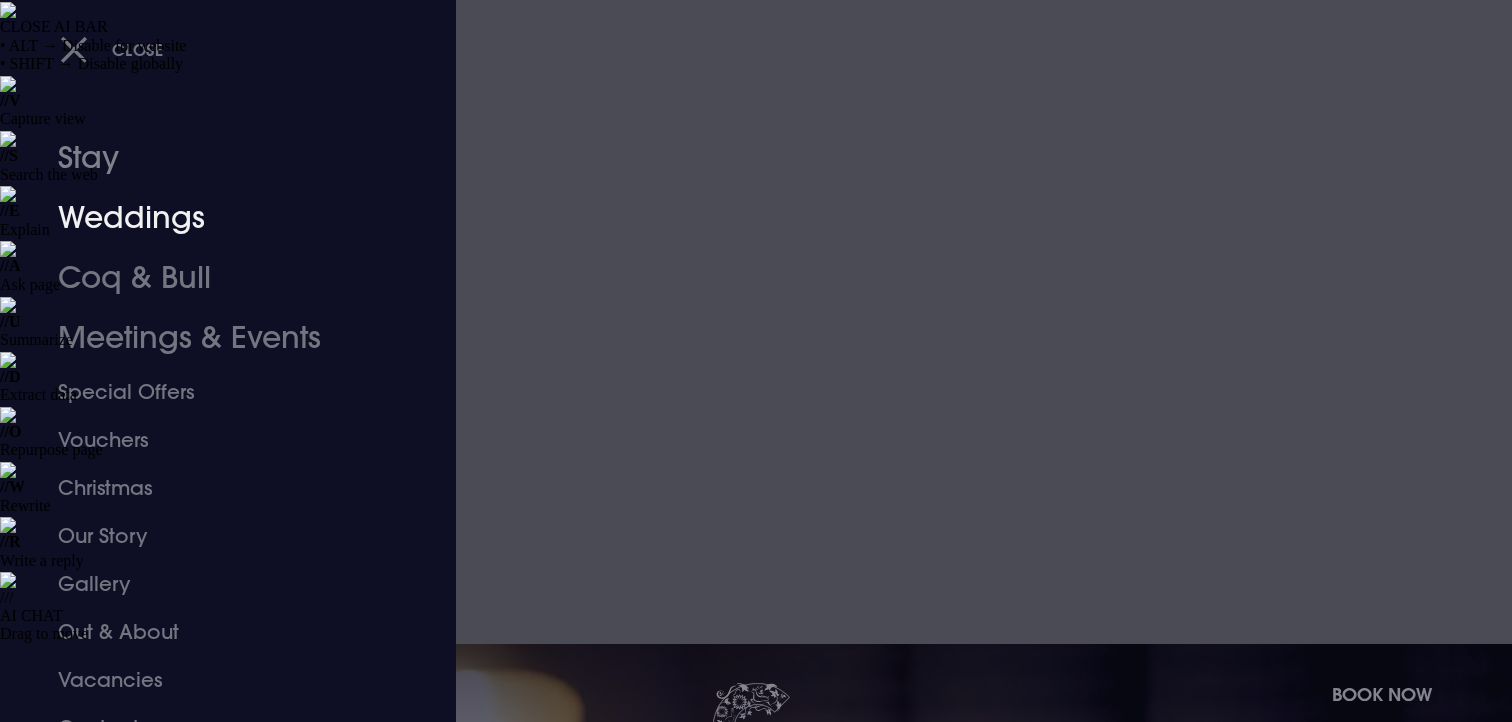 click on "Stay" at bounding box center [216, 158] 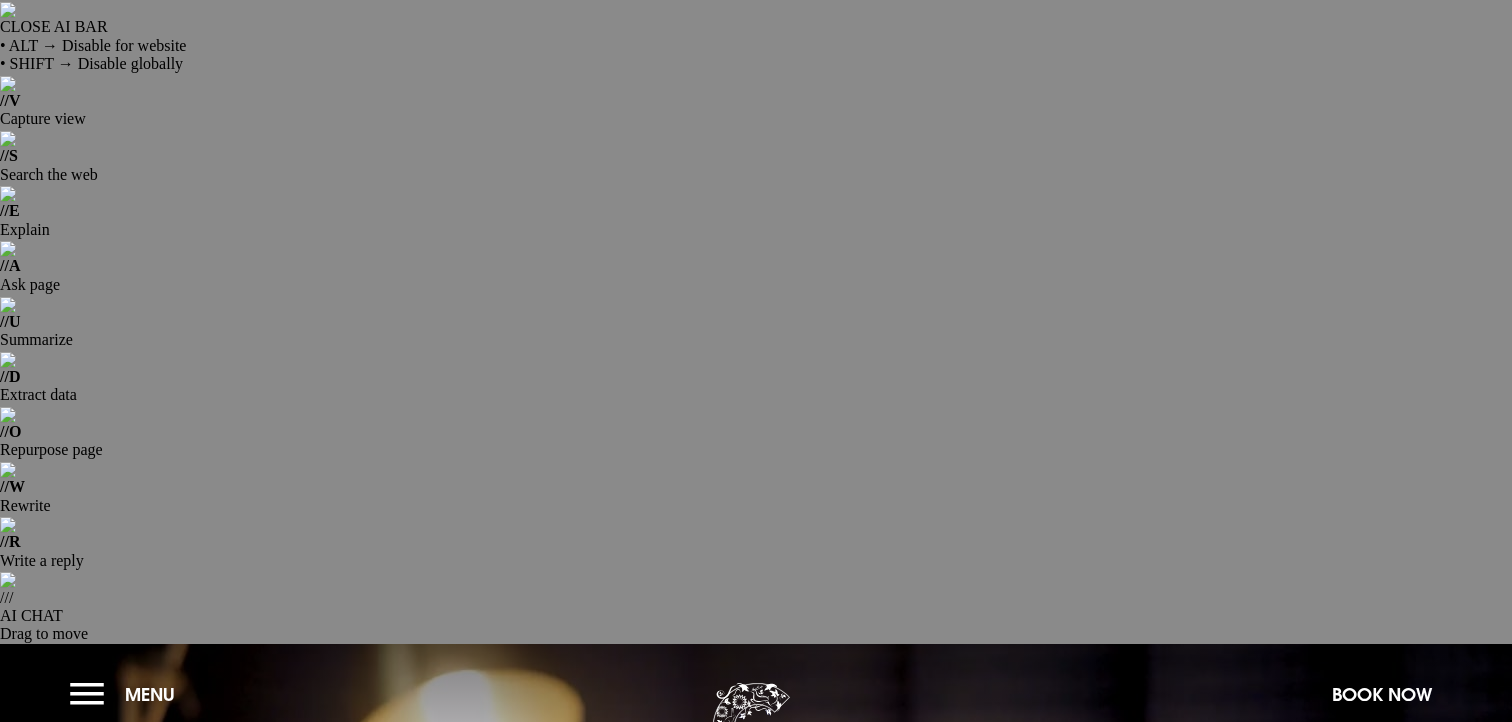 scroll, scrollTop: 0, scrollLeft: 0, axis: both 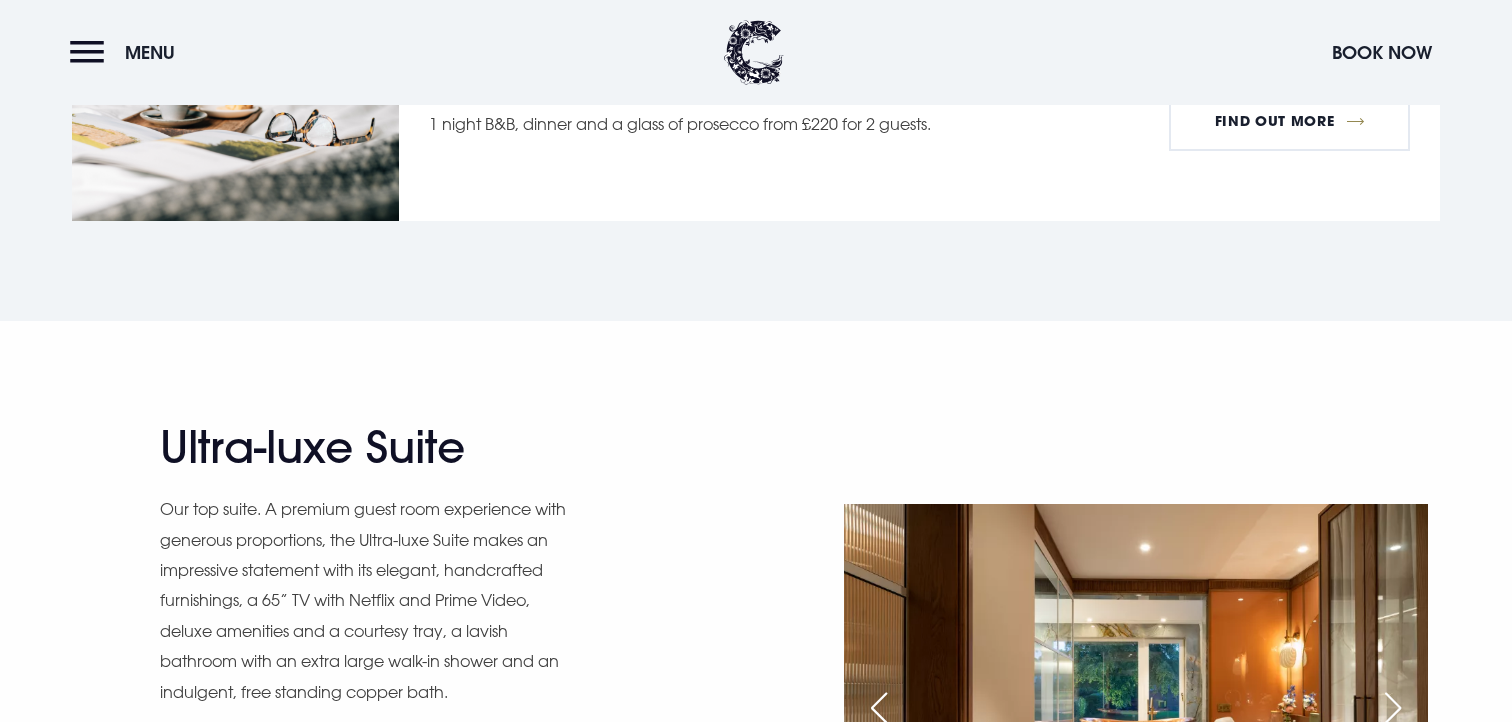 click on "Book Now" at bounding box center [265, 976] 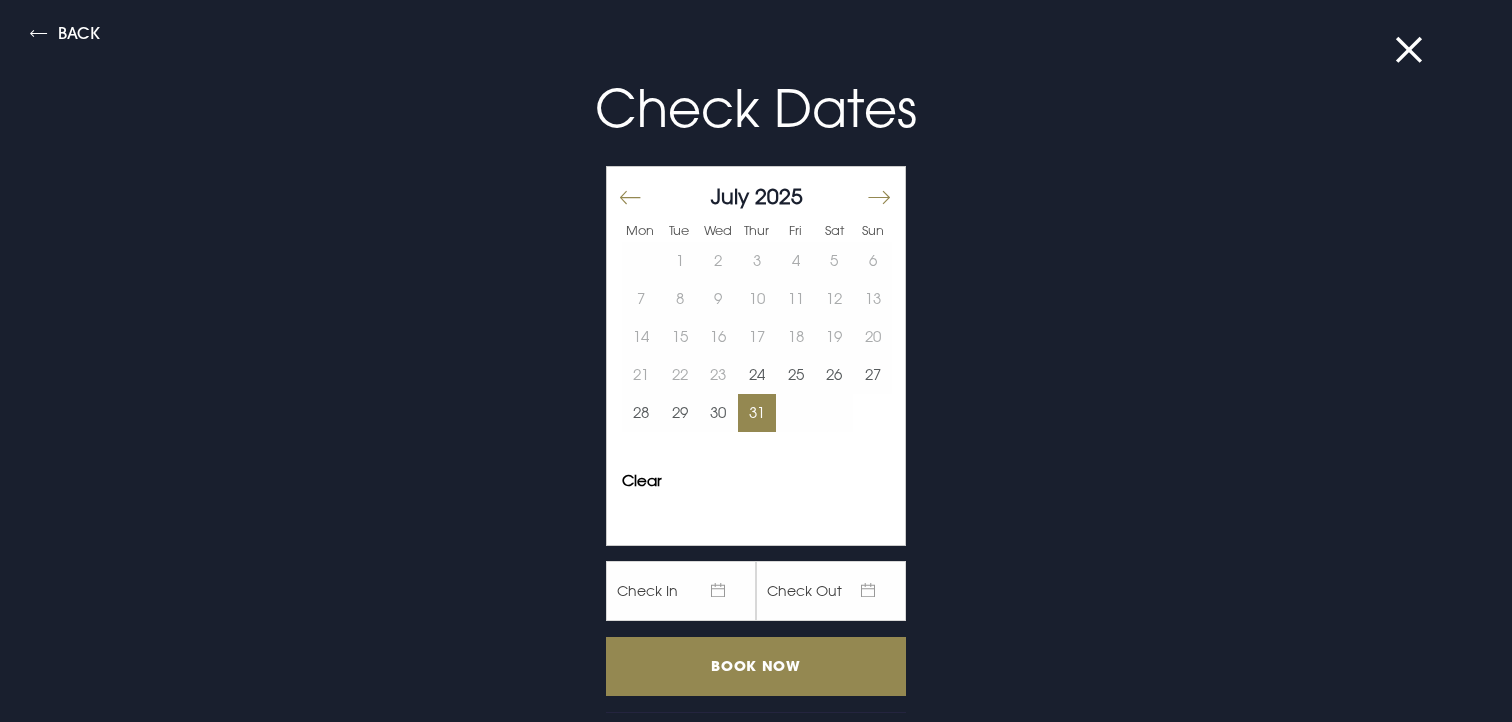 click on "31" at bounding box center (757, 413) 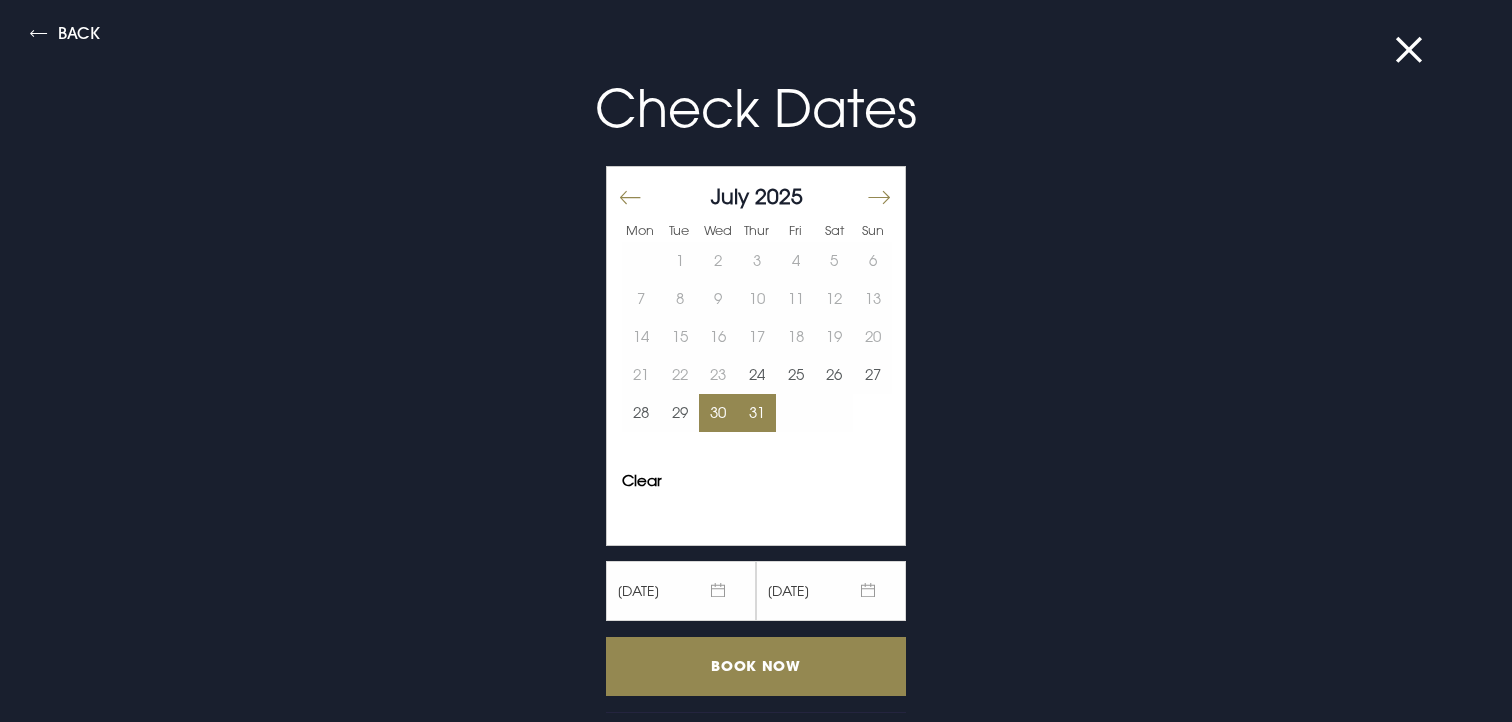 click on "30" at bounding box center (718, 413) 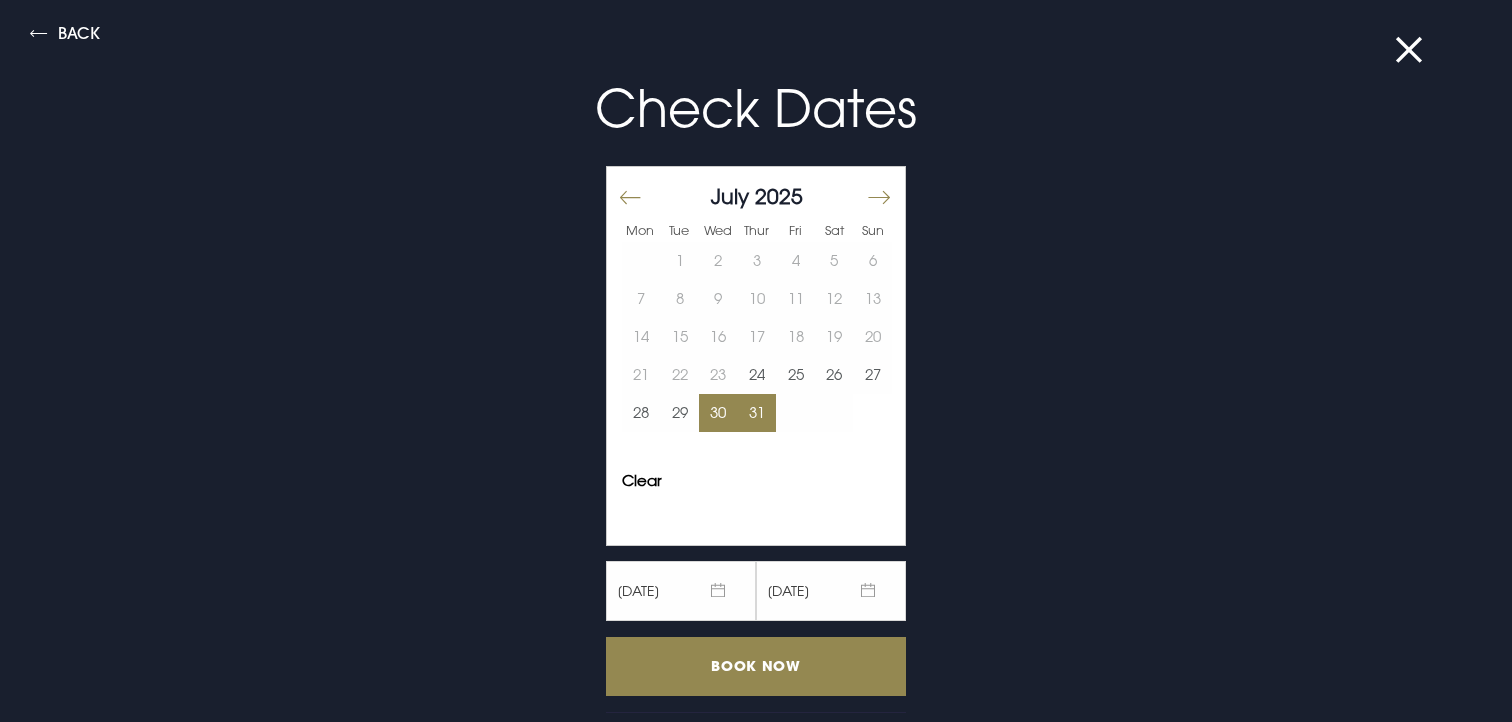 click on "31" at bounding box center [757, 413] 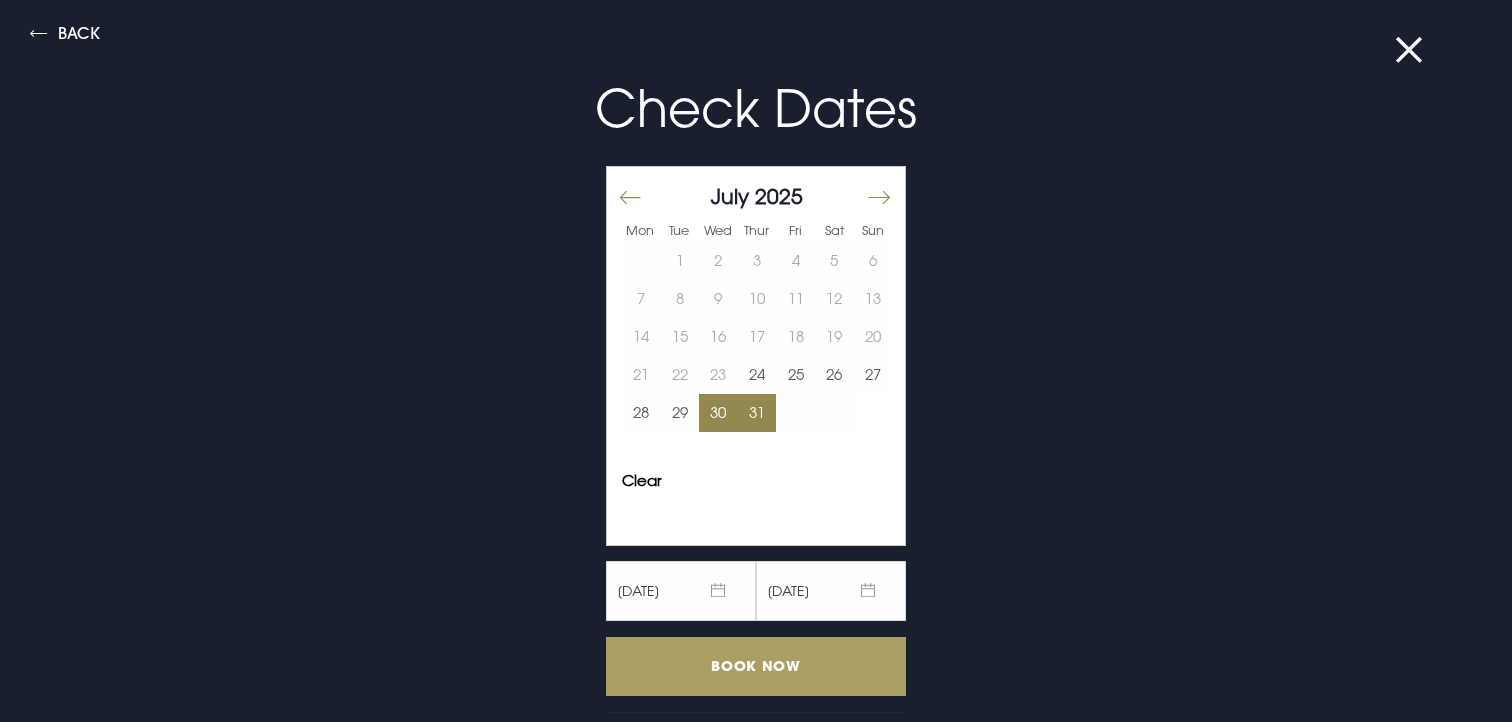 click on "Book Now" at bounding box center [756, 666] 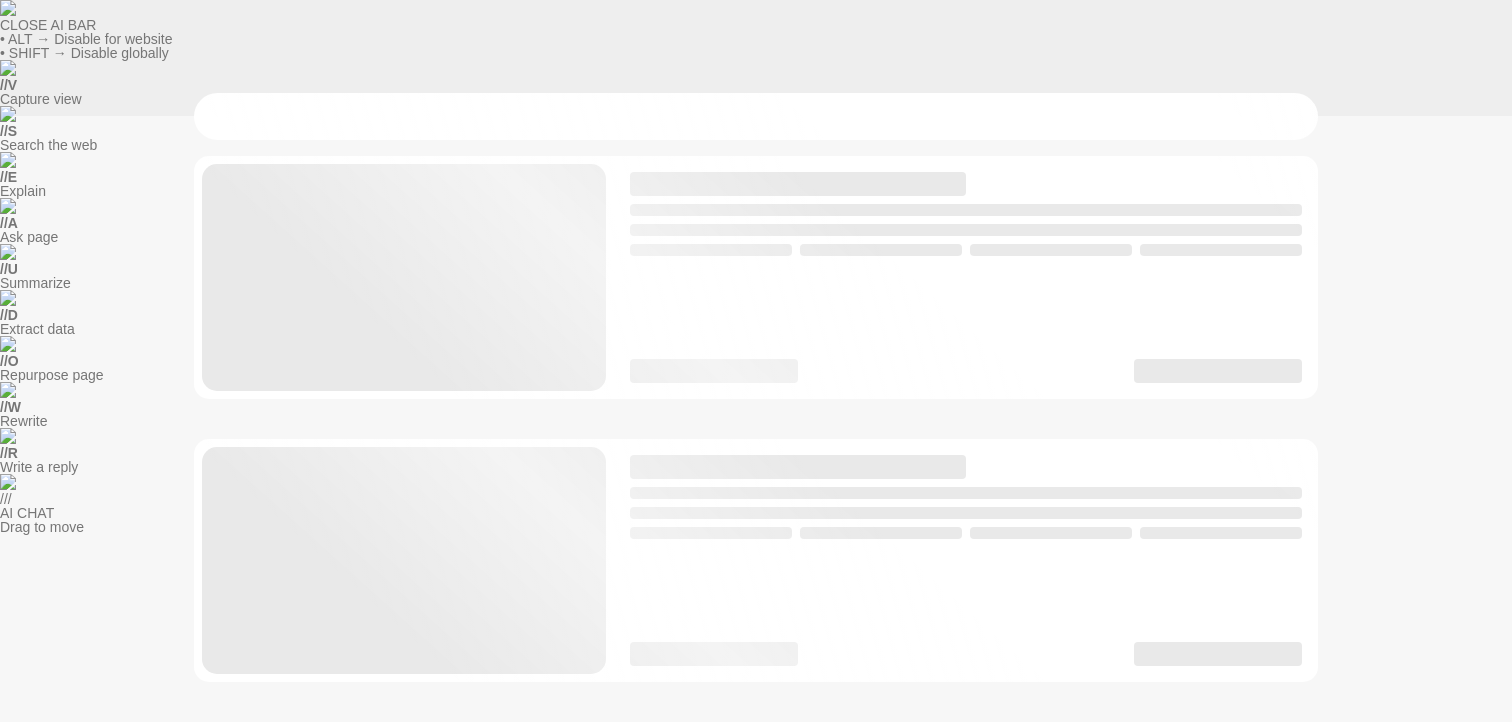 scroll, scrollTop: 0, scrollLeft: 0, axis: both 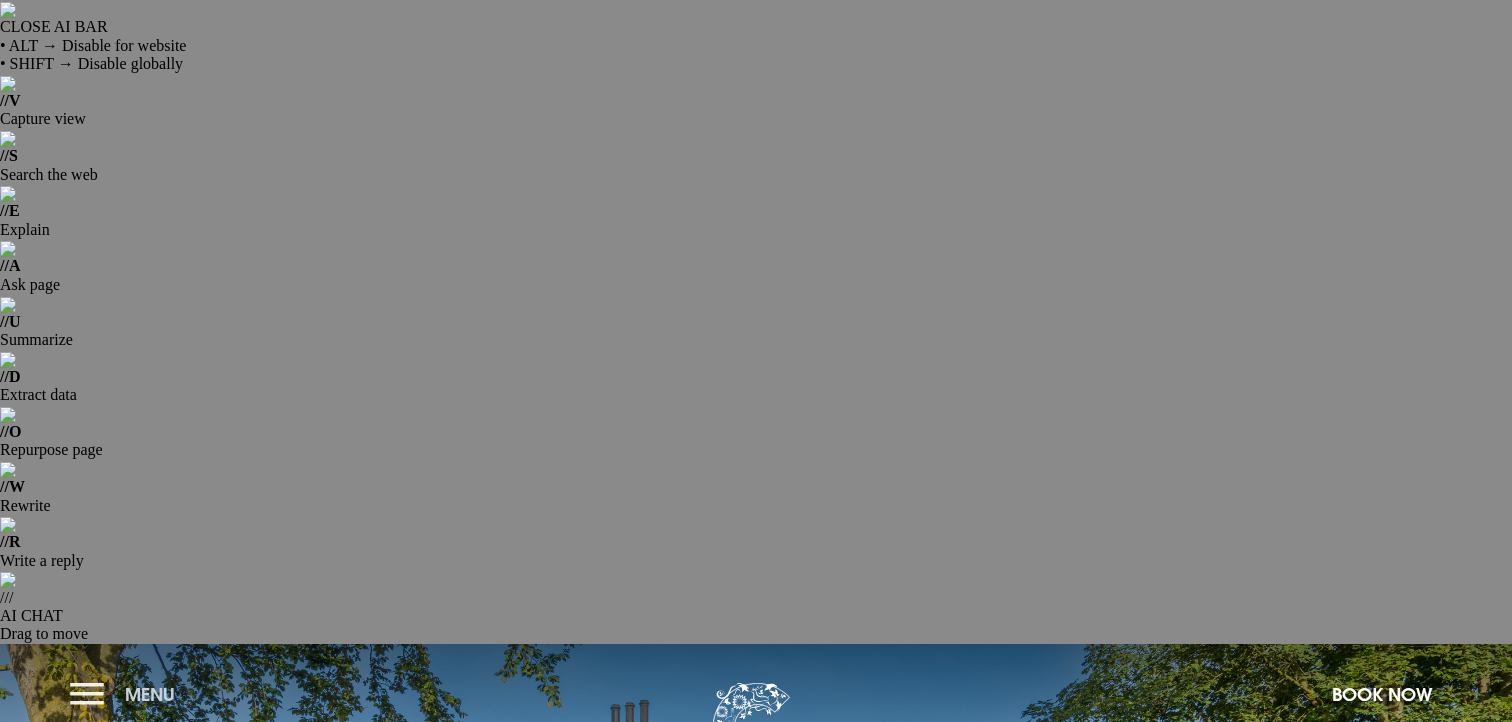 click on "Menu" at bounding box center (150, 694) 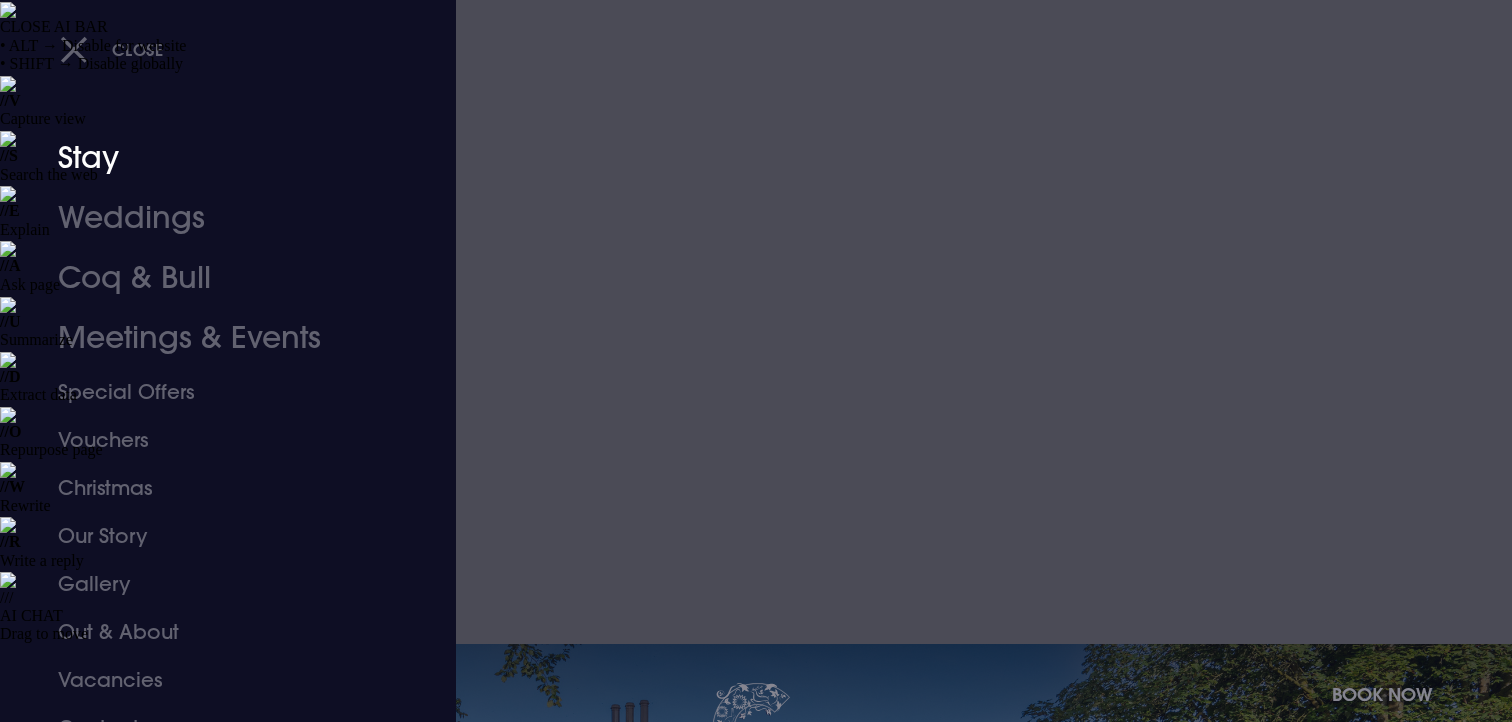 click on "Stay" at bounding box center (216, 158) 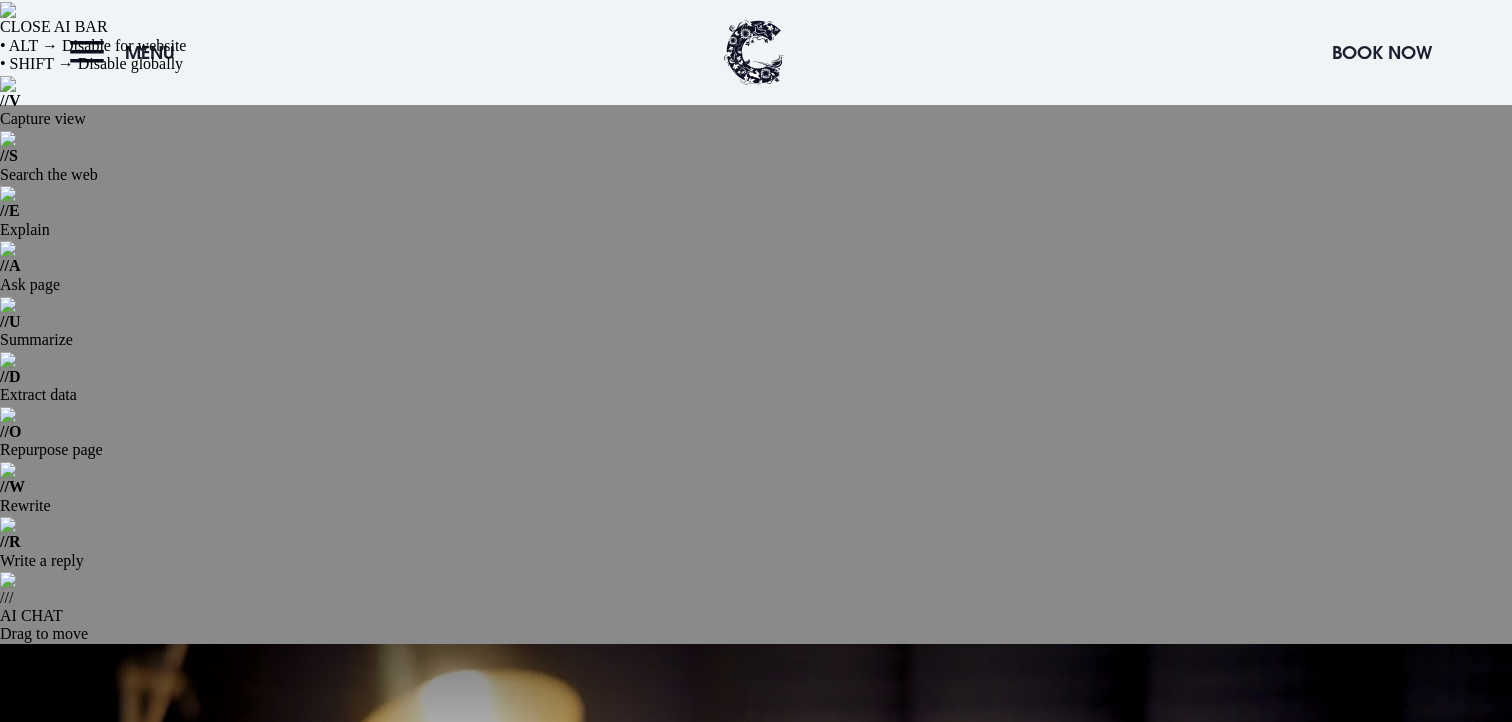 scroll, scrollTop: 821, scrollLeft: 0, axis: vertical 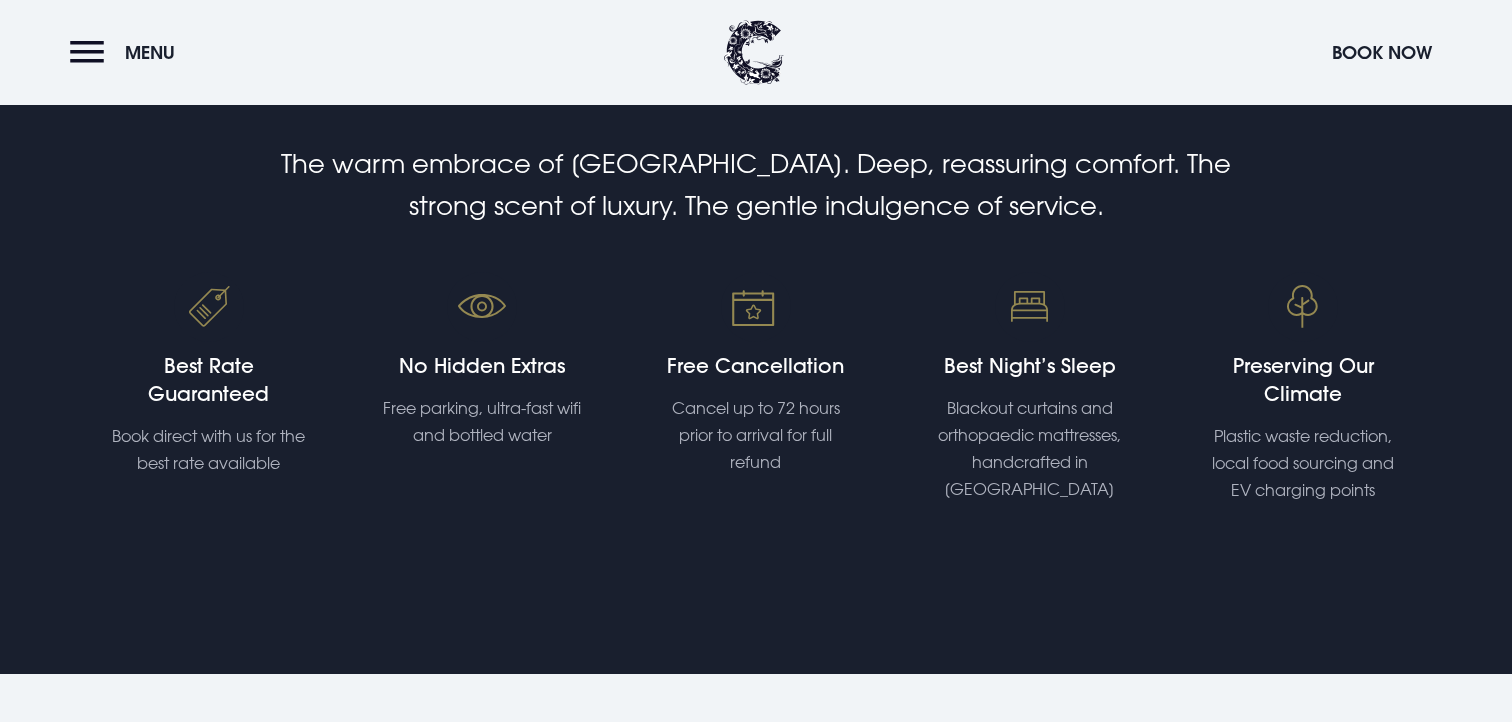 click at bounding box center (582, 1289) 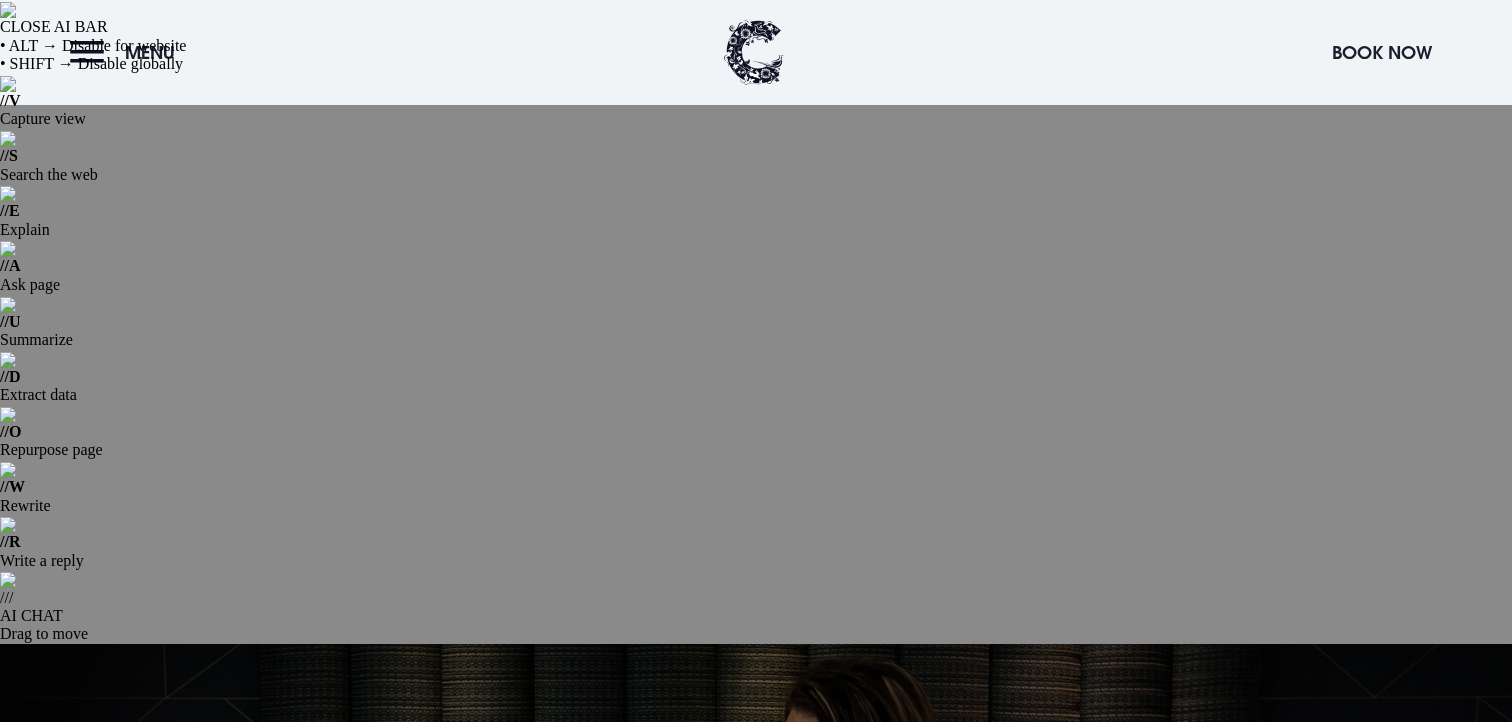 scroll, scrollTop: 522, scrollLeft: 0, axis: vertical 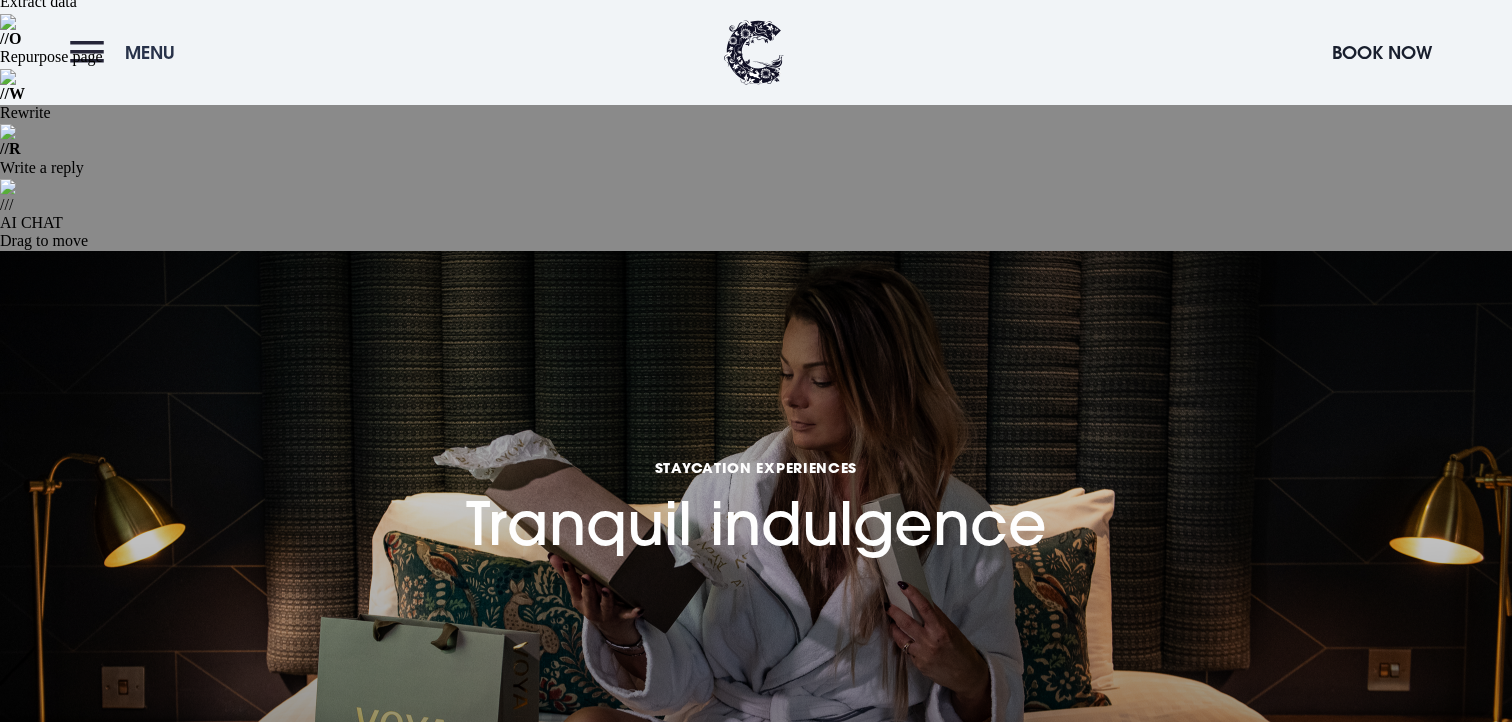 click on "Menu" at bounding box center (150, 52) 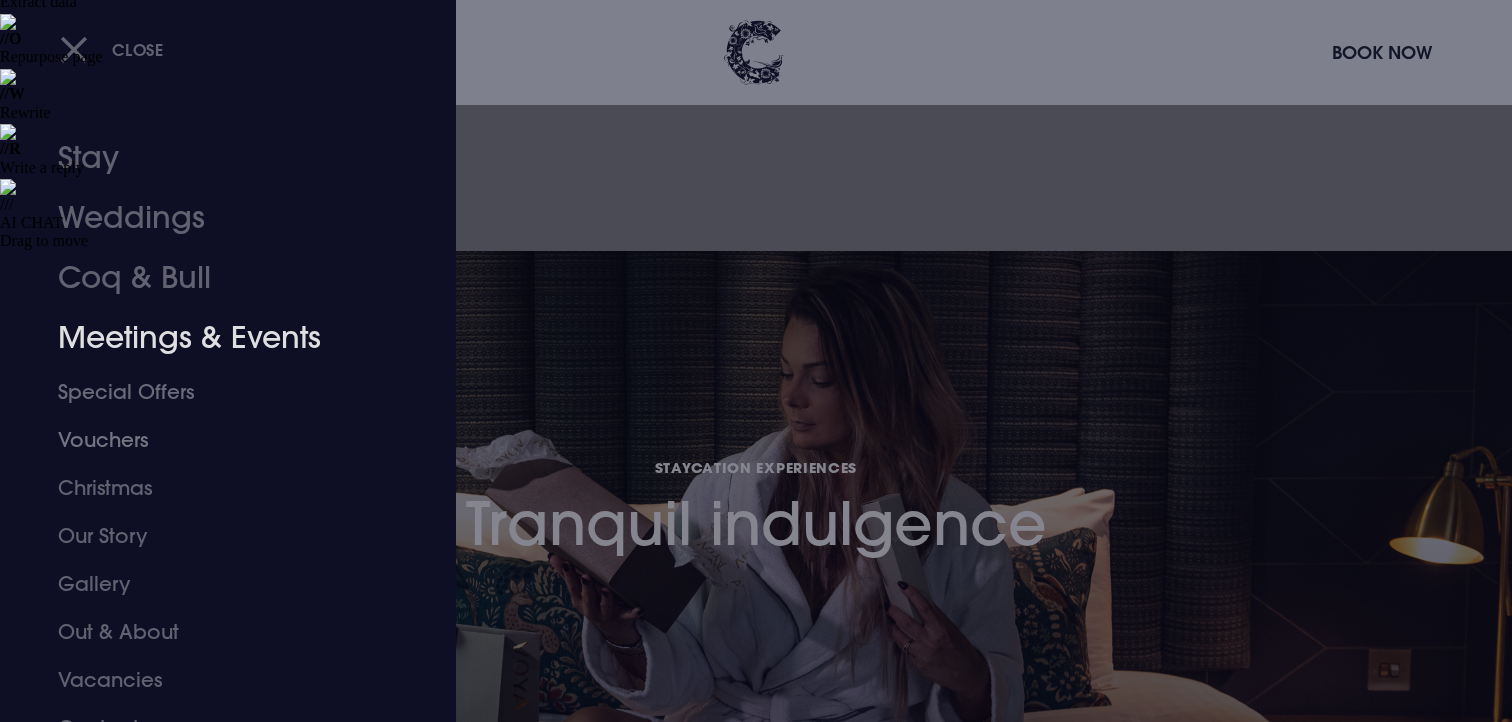 click on "Meetings & Events" at bounding box center [216, 338] 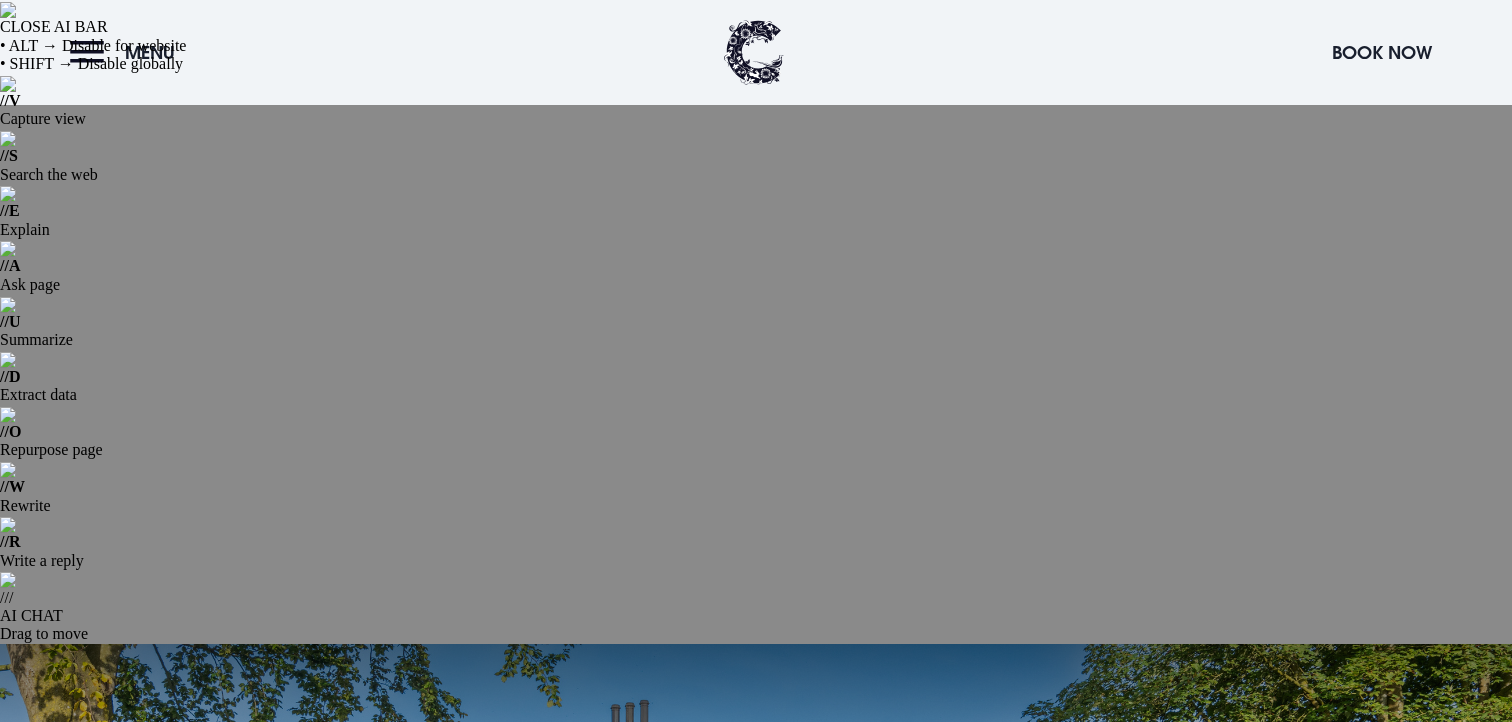 scroll, scrollTop: 292, scrollLeft: 0, axis: vertical 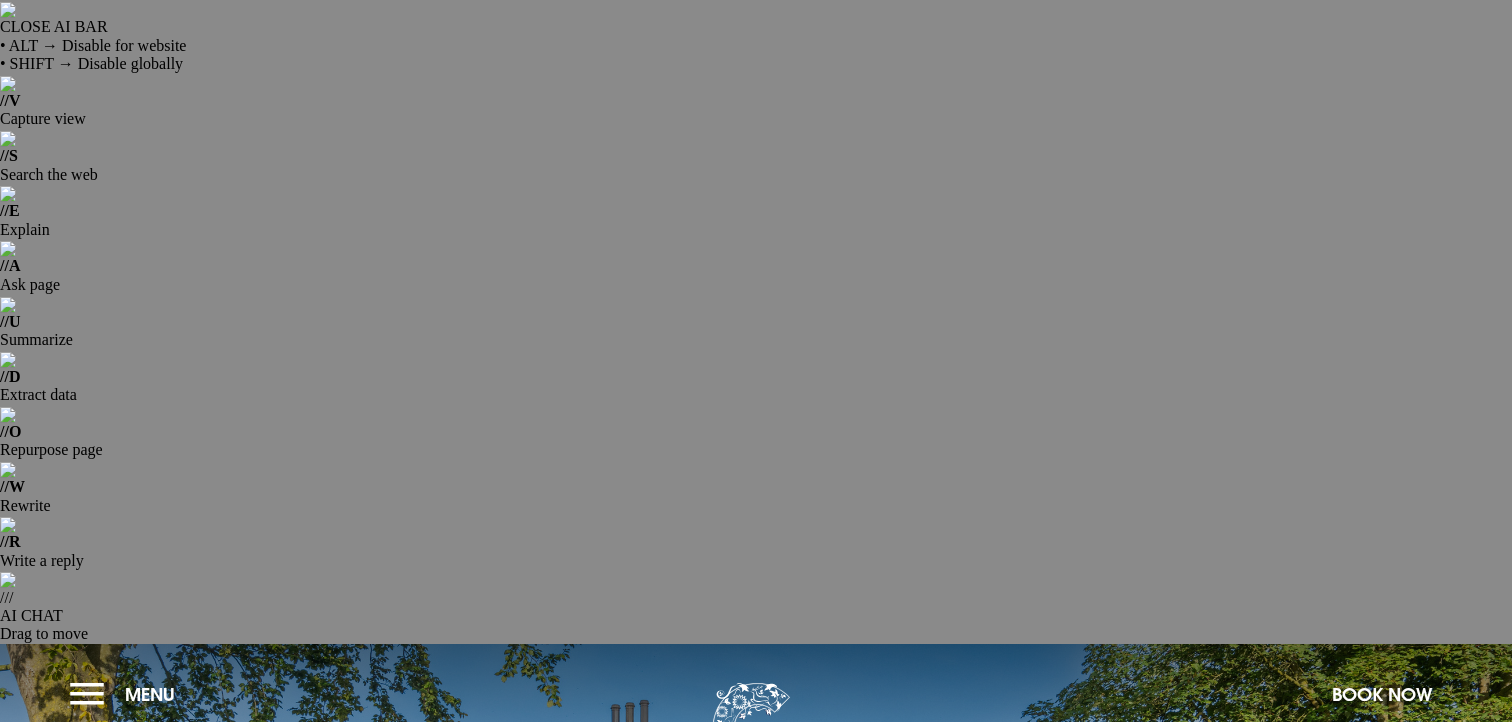 click on "Staycation Experiences
Luxury for less" at bounding box center (756, 944) 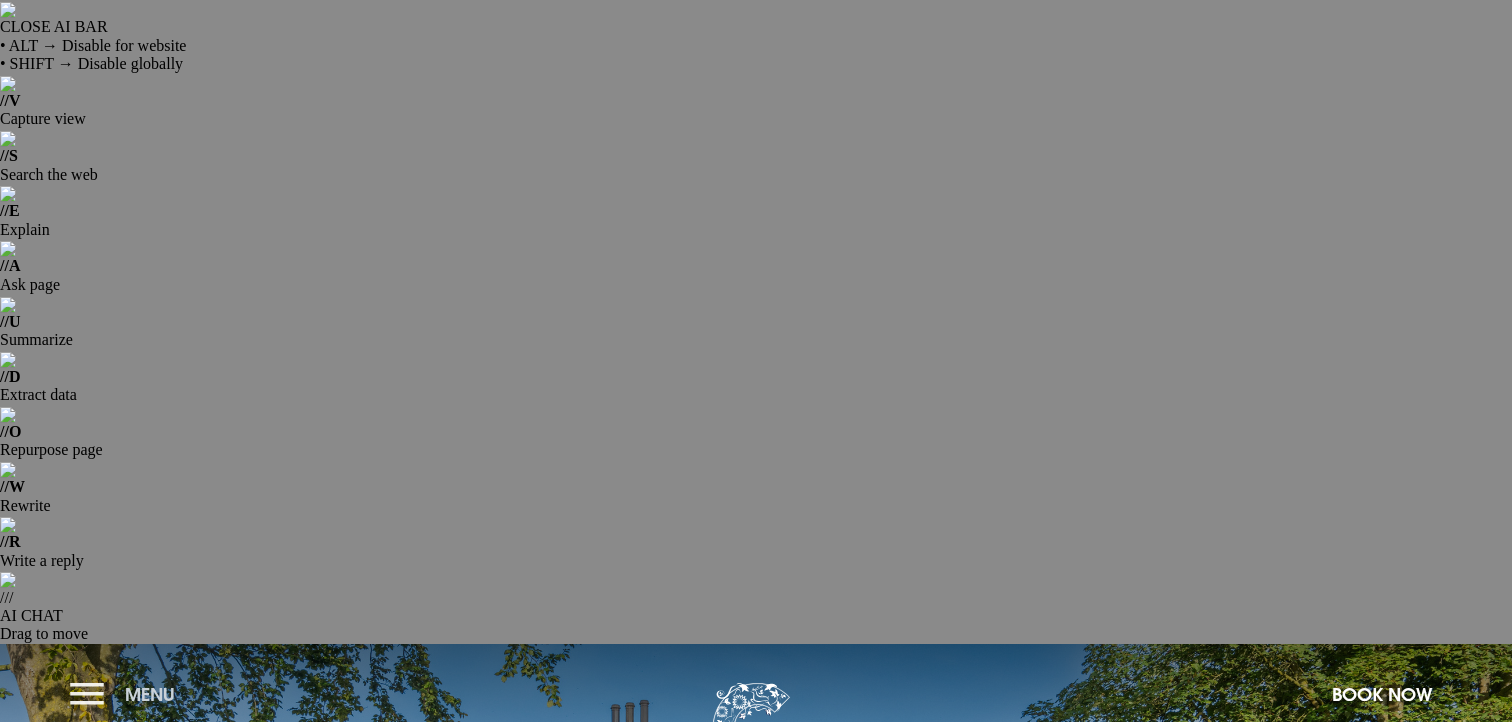 click on "Menu" at bounding box center (127, 694) 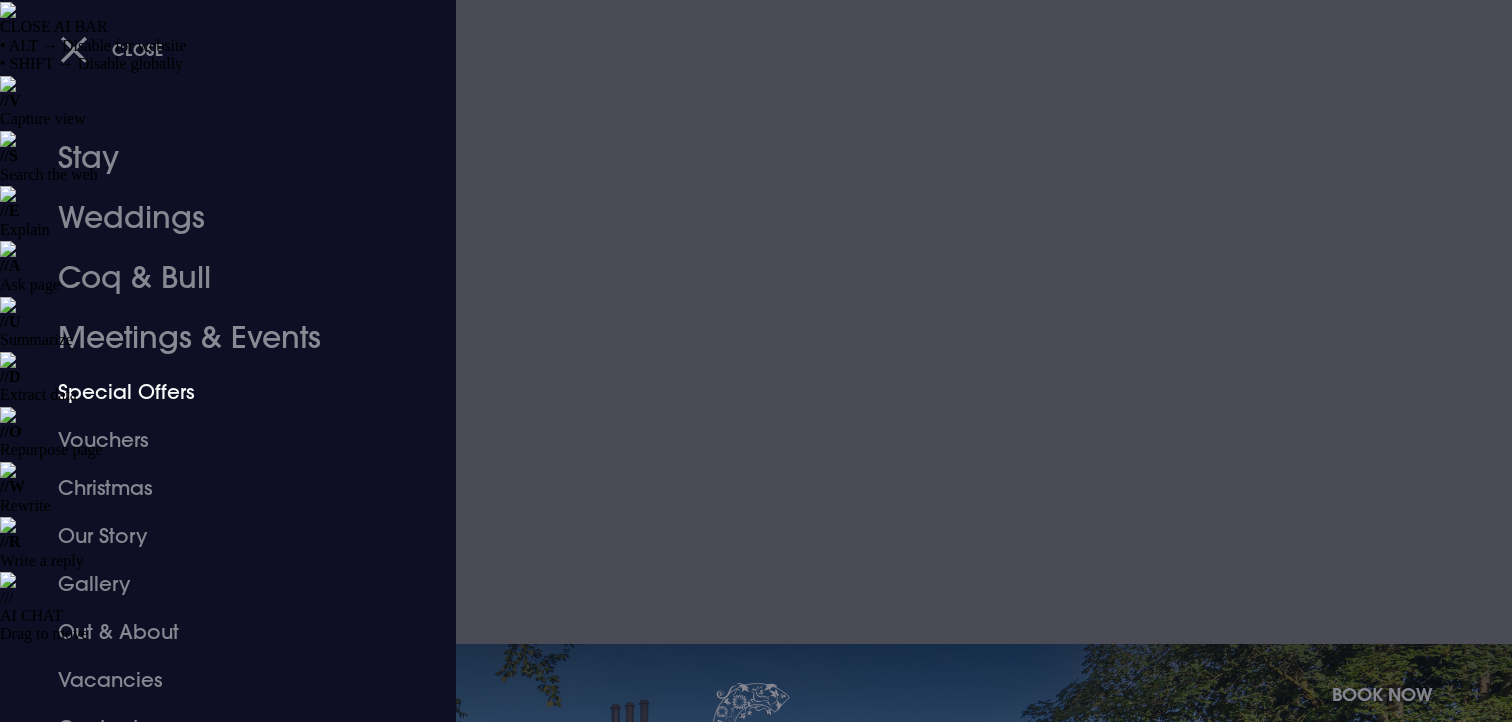 click on "Meetings & Events" at bounding box center (216, 338) 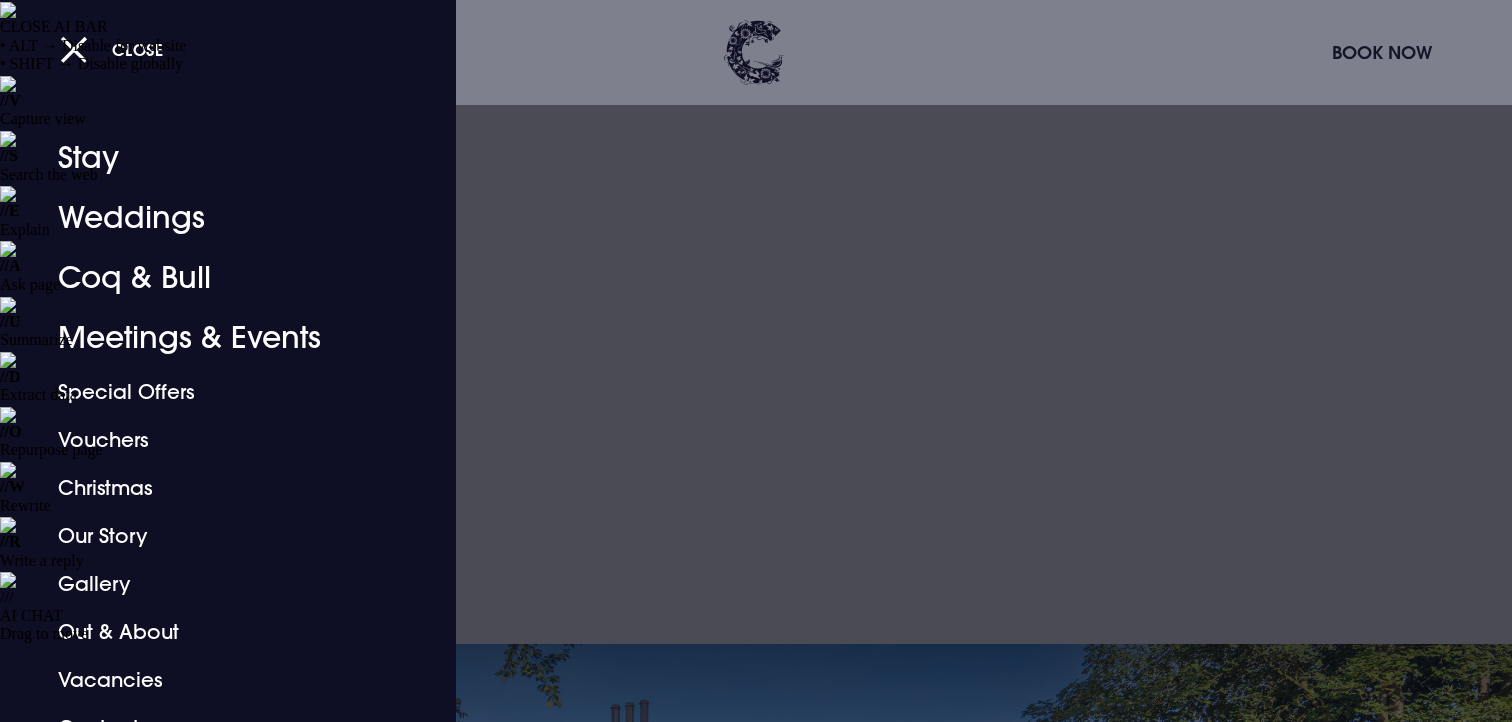 scroll, scrollTop: 30, scrollLeft: 0, axis: vertical 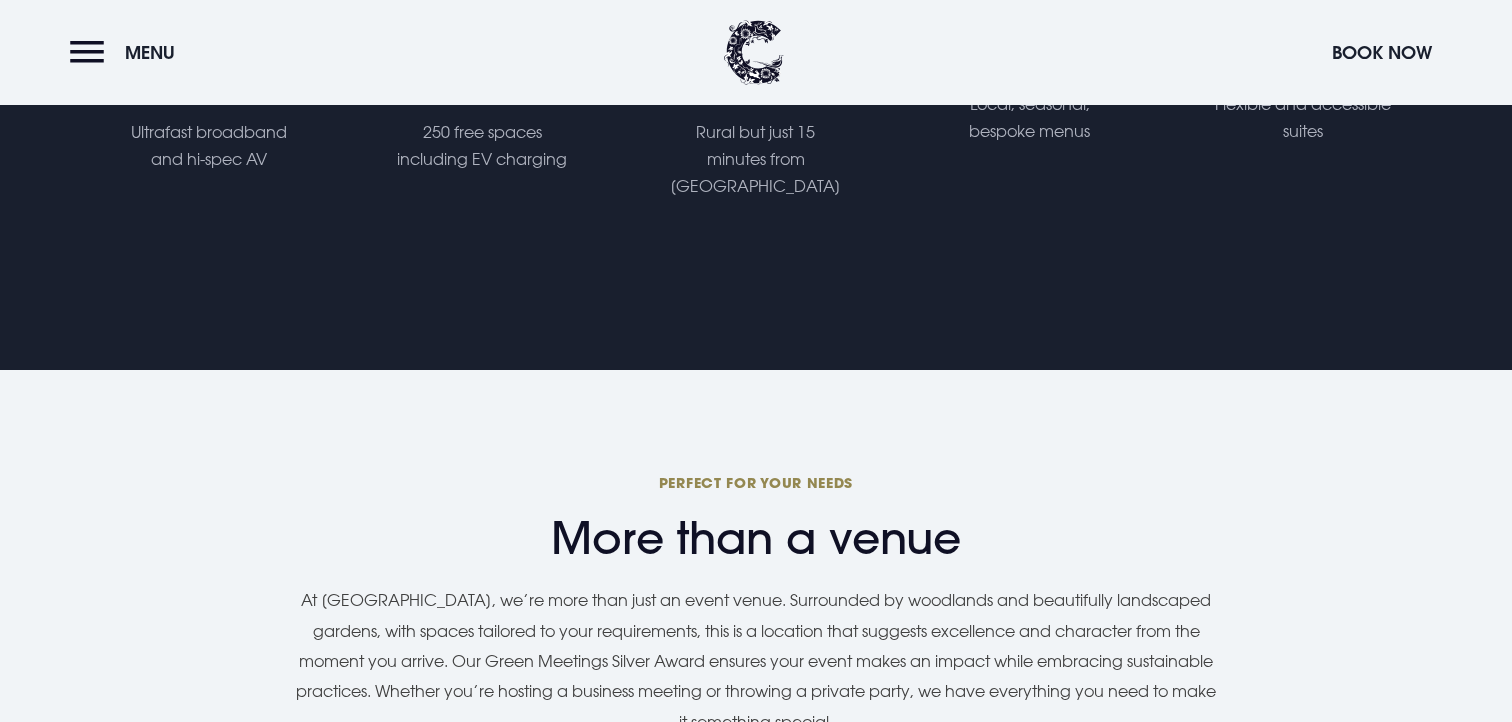 click on "Social Events" at bounding box center [1110, 1036] 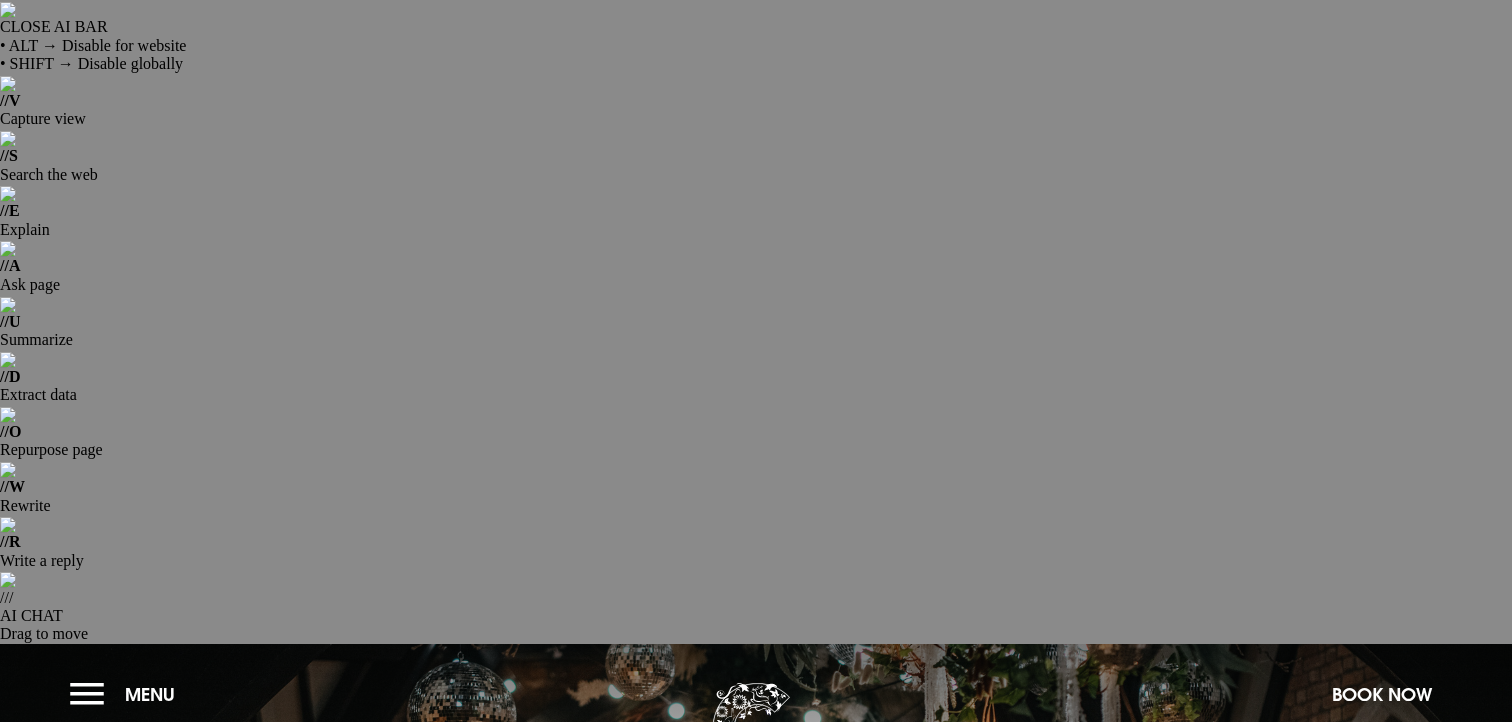 scroll, scrollTop: 0, scrollLeft: 0, axis: both 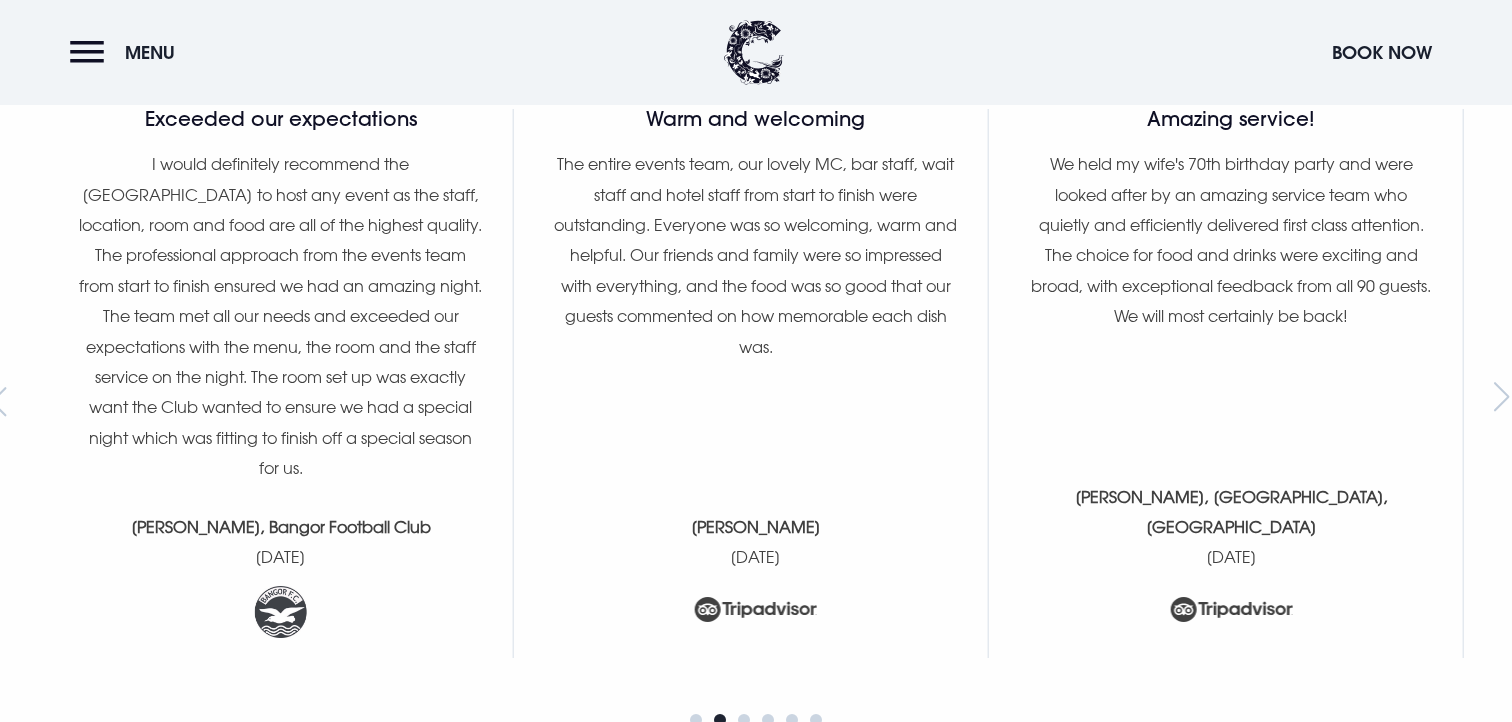 click on "Leave this field blank             Name     Telephone     Email     Date of Event     Number of Guests     Type of Event     Additional Information (optional)           I agree to be contacted by email for marketing purposes by Clandeboye Lodge & to the  Privacy Policy   Send Enquiry" at bounding box center [756, 1766] 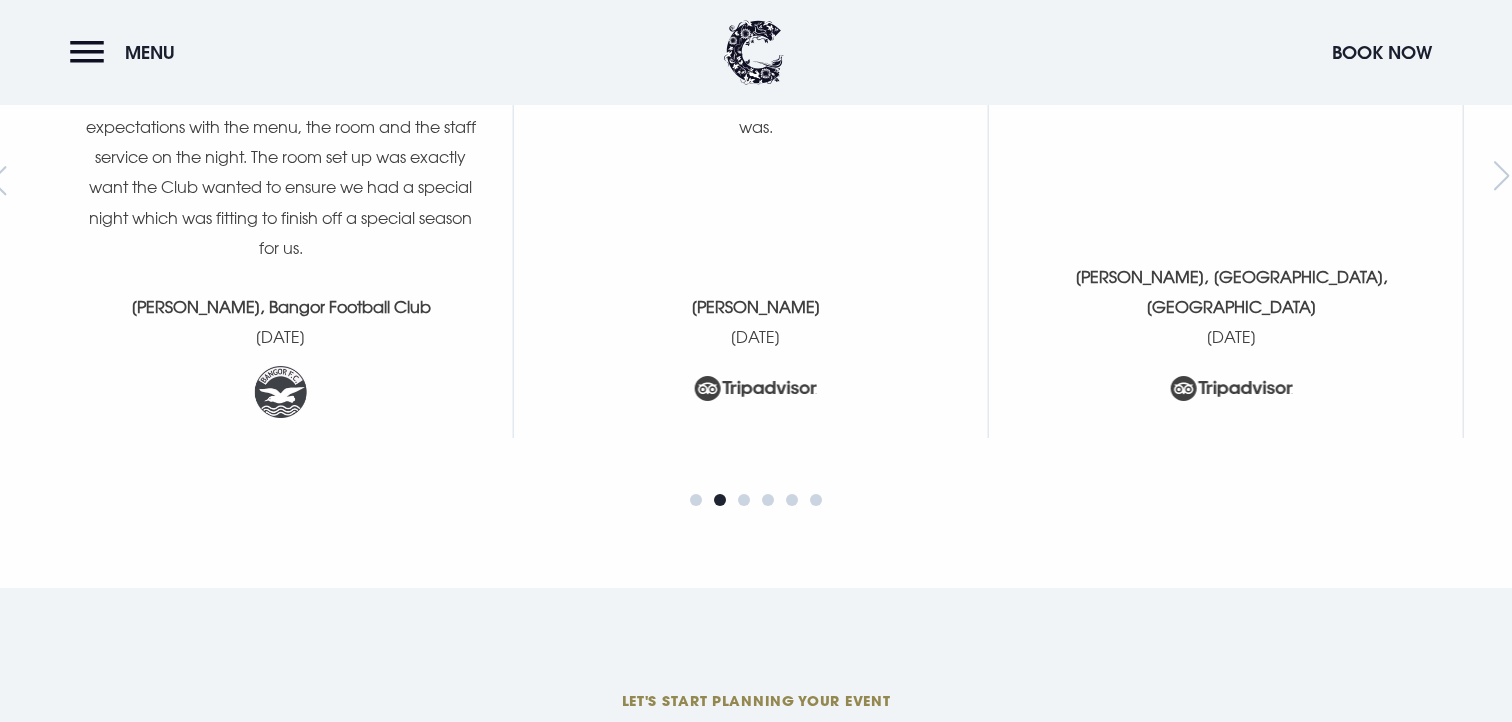 click on "Name" at bounding box center [756, 1086] 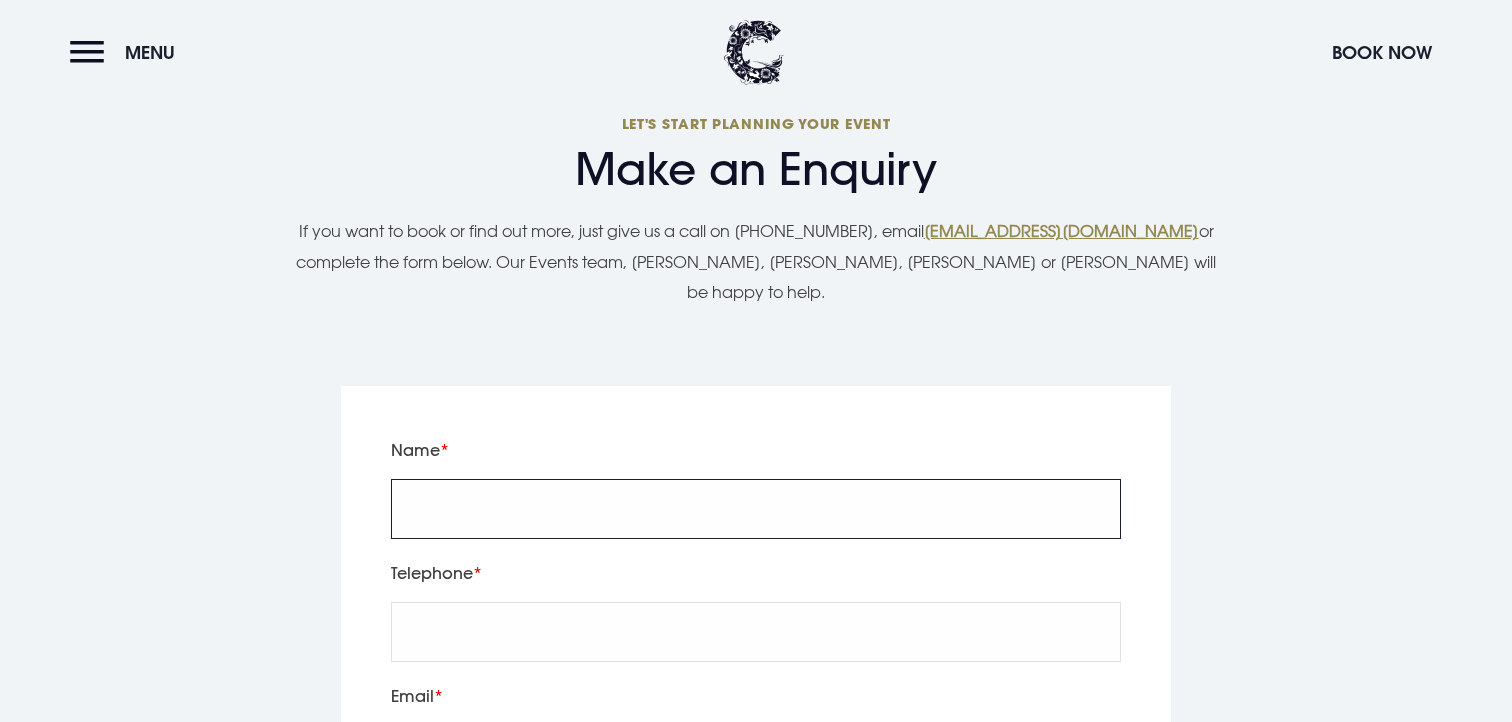 scroll, scrollTop: 6807, scrollLeft: 0, axis: vertical 